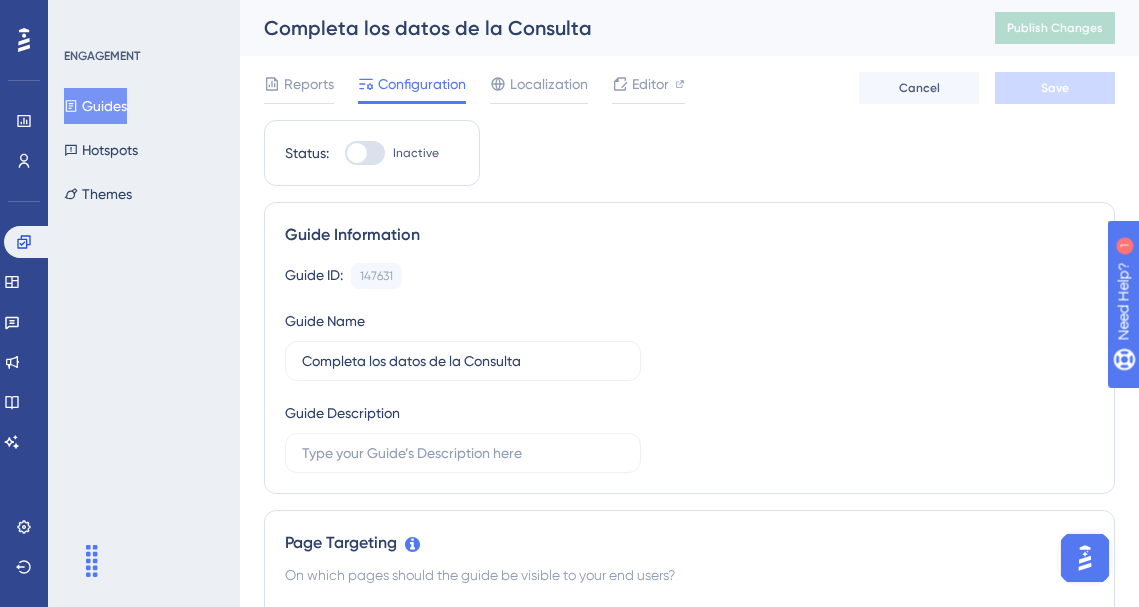 scroll, scrollTop: 0, scrollLeft: 0, axis: both 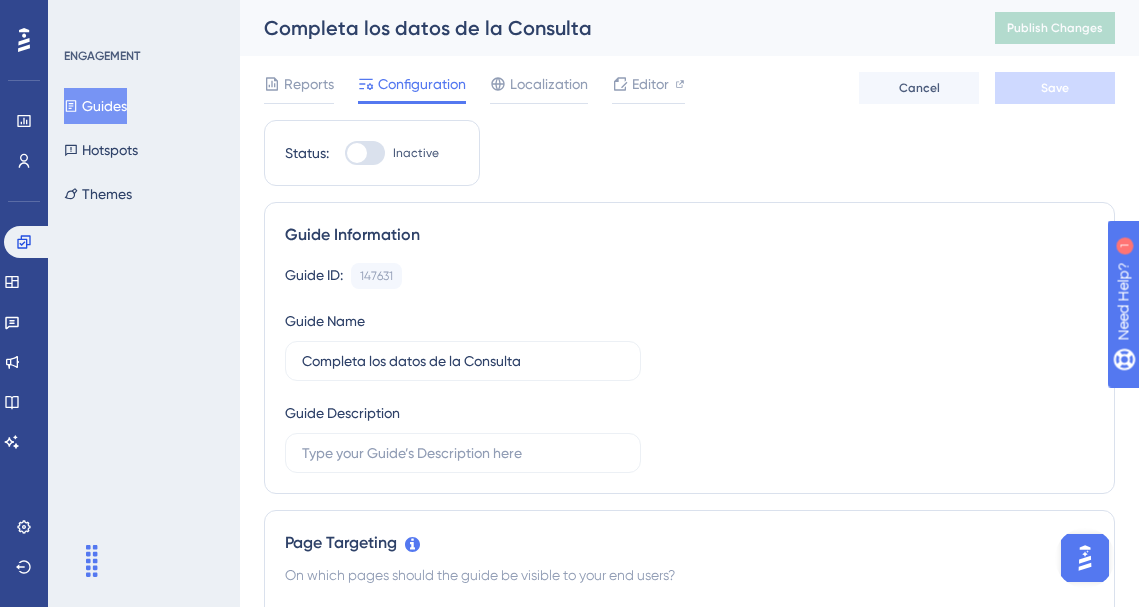 click on "Guides" at bounding box center [95, 106] 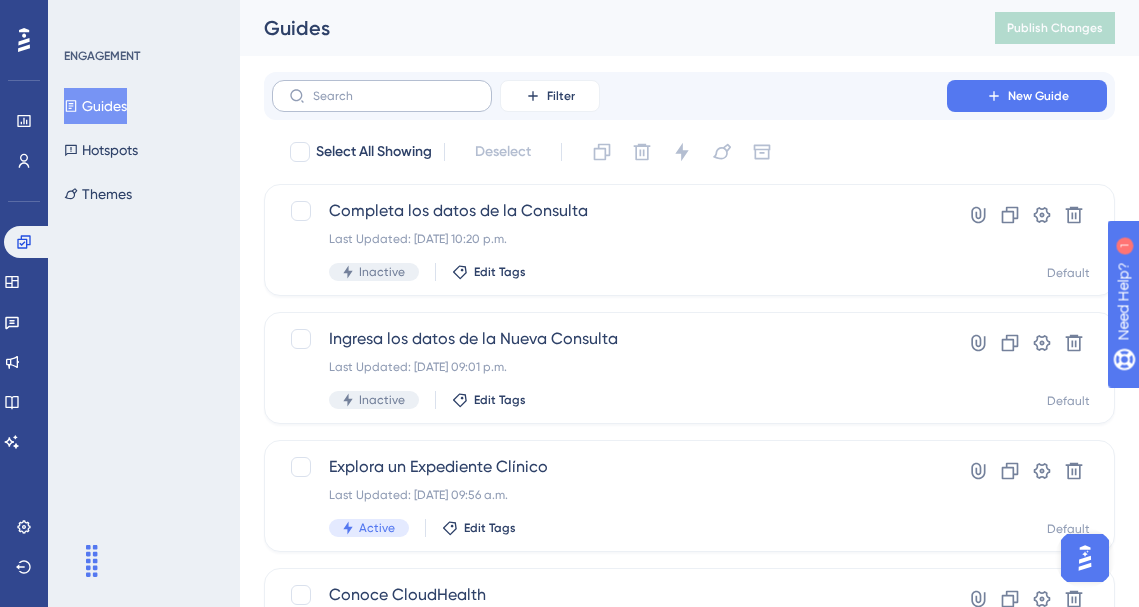 click 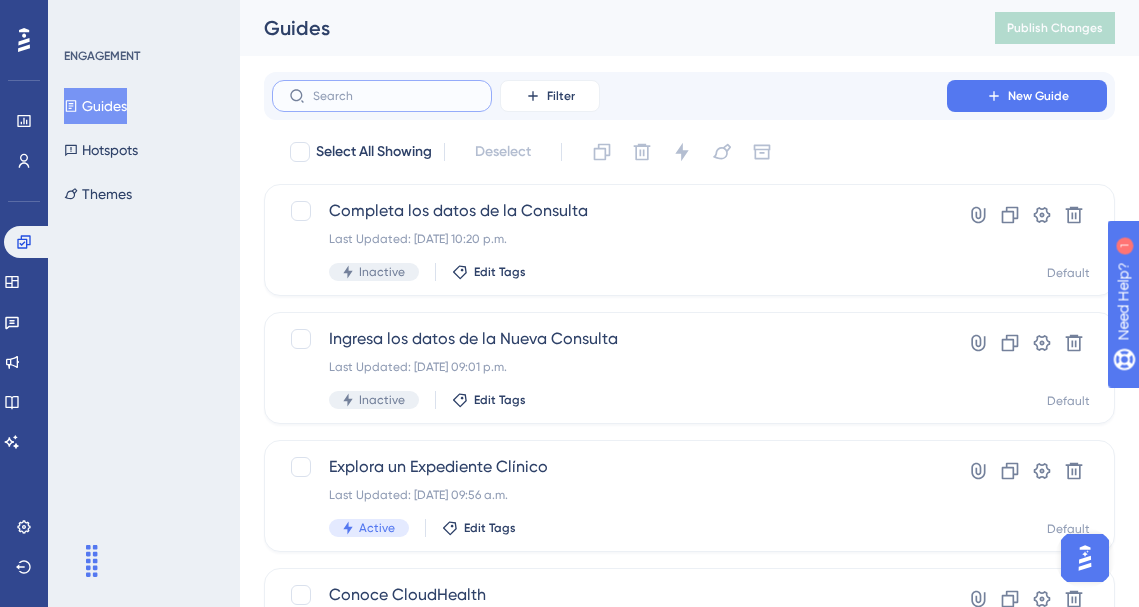 click at bounding box center [394, 96] 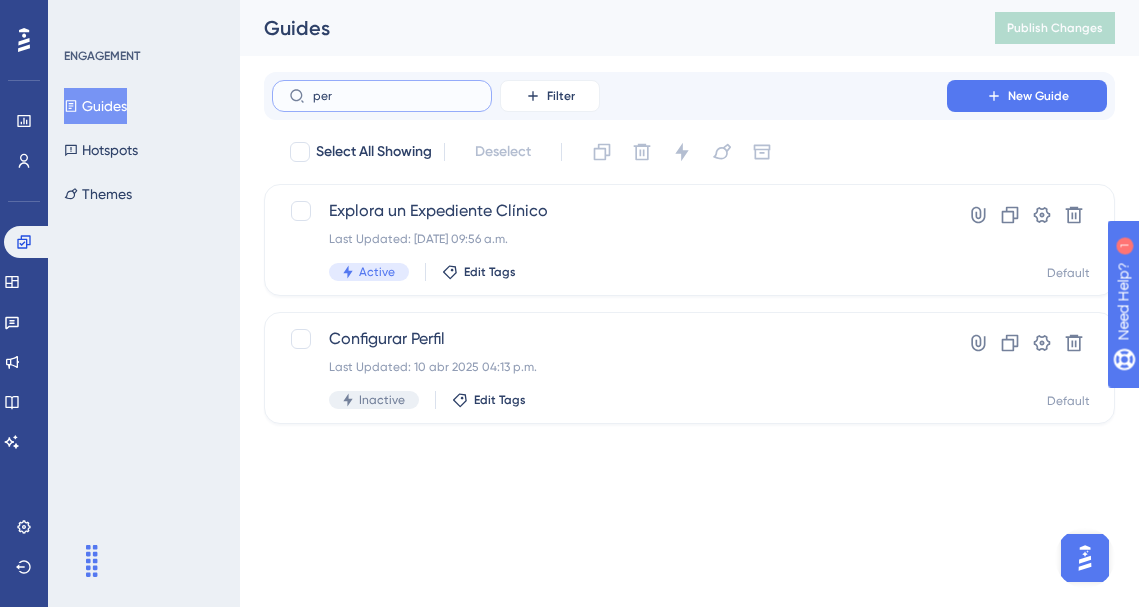 type on "perf" 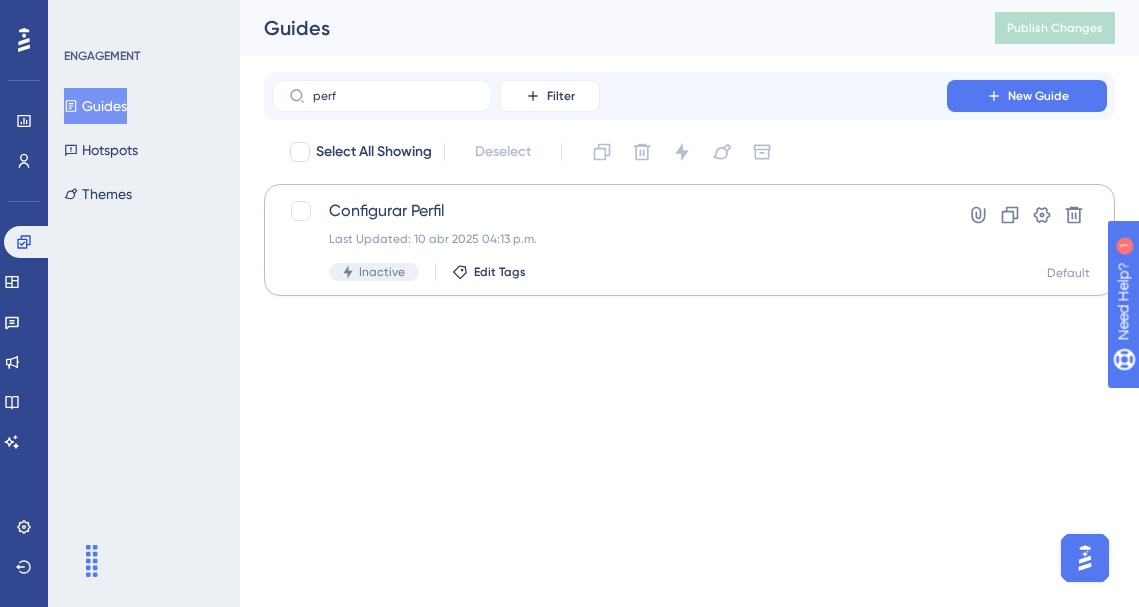 click on "Configurar Perfil" at bounding box center [609, 211] 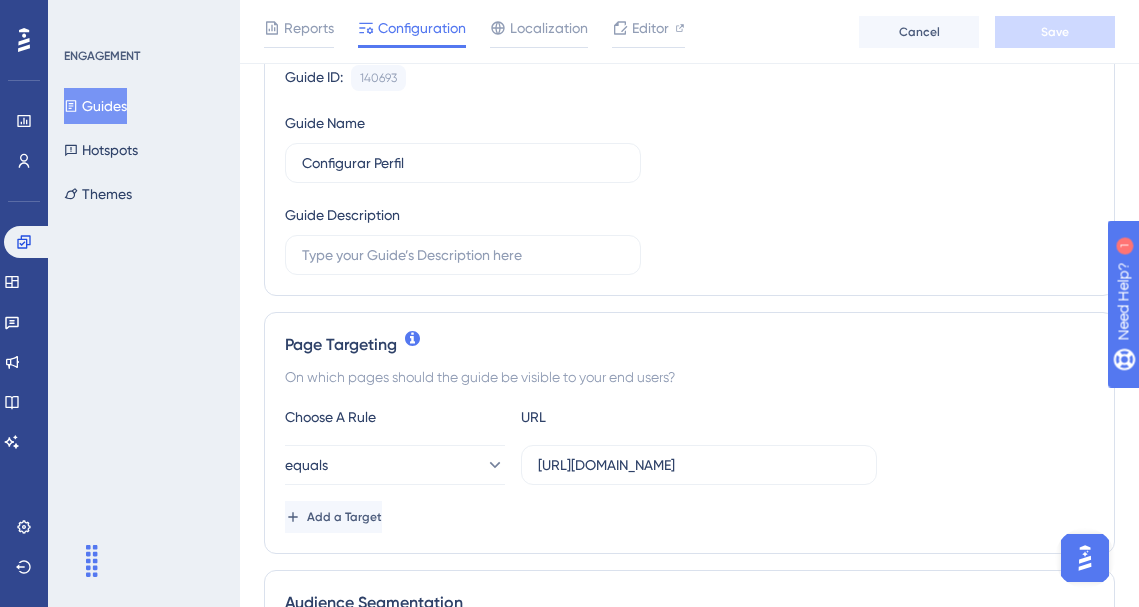 scroll, scrollTop: 0, scrollLeft: 0, axis: both 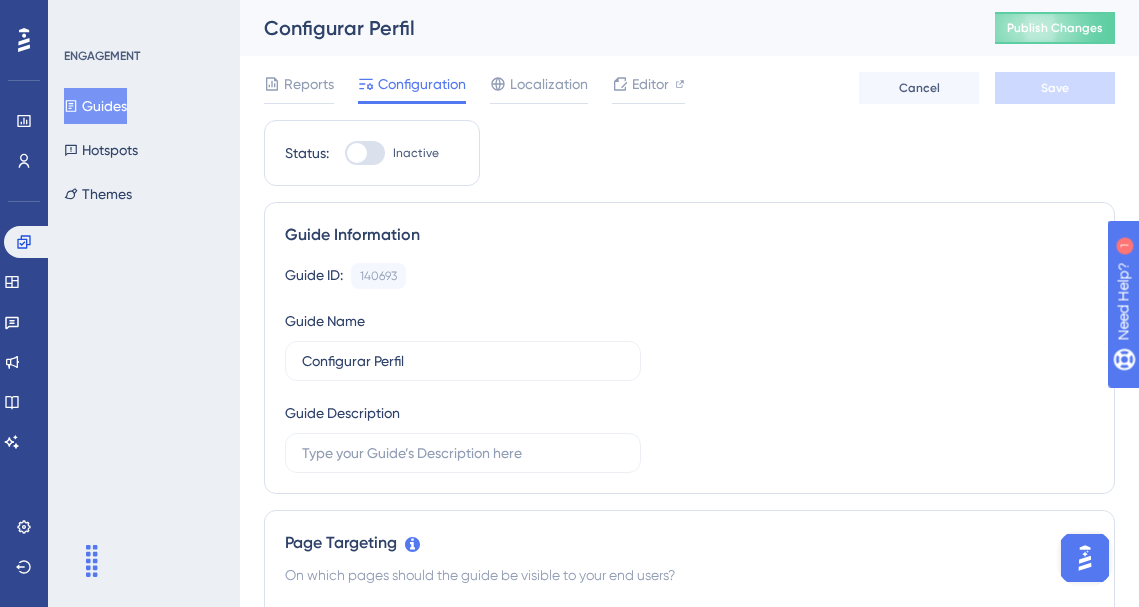 click on "Guides" at bounding box center (95, 106) 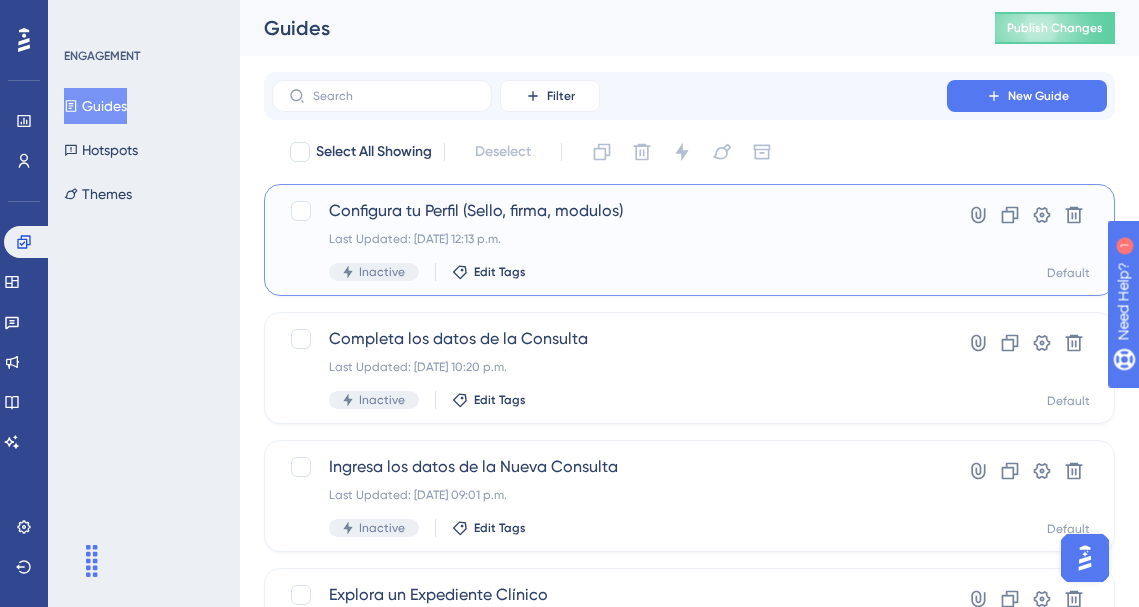 click on "Configura tu Perfil (Sello, firma, modulos)" at bounding box center (609, 211) 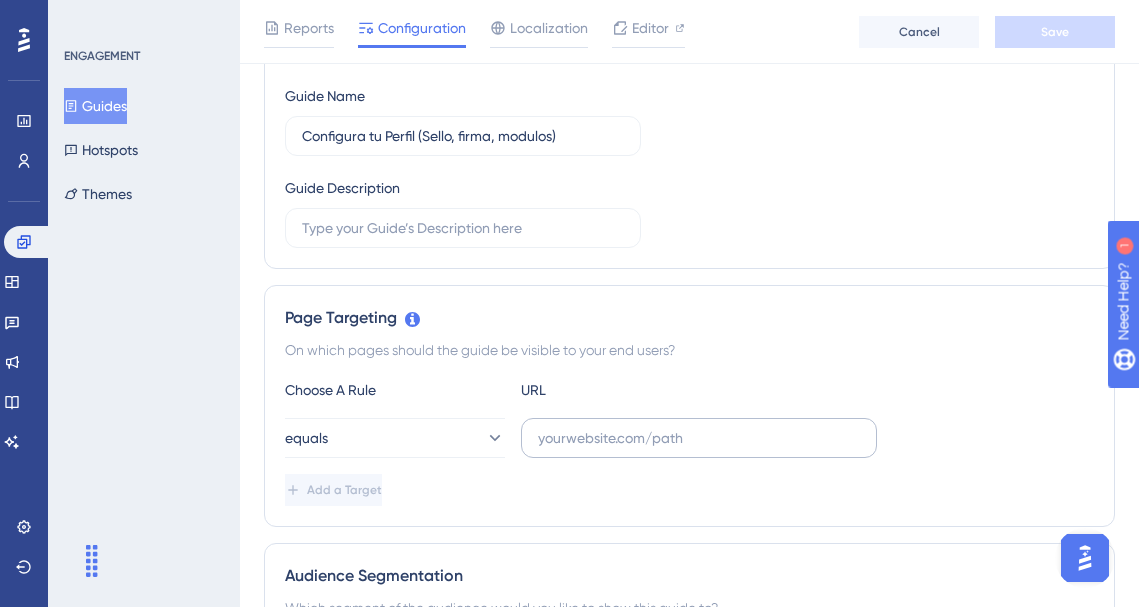 scroll, scrollTop: 291, scrollLeft: 0, axis: vertical 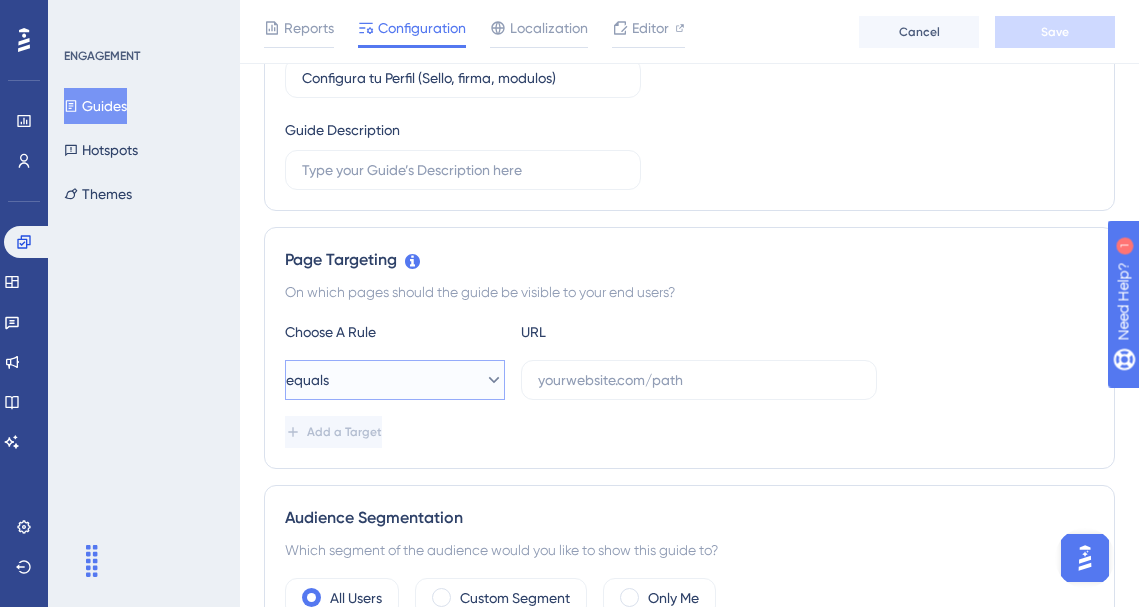 click 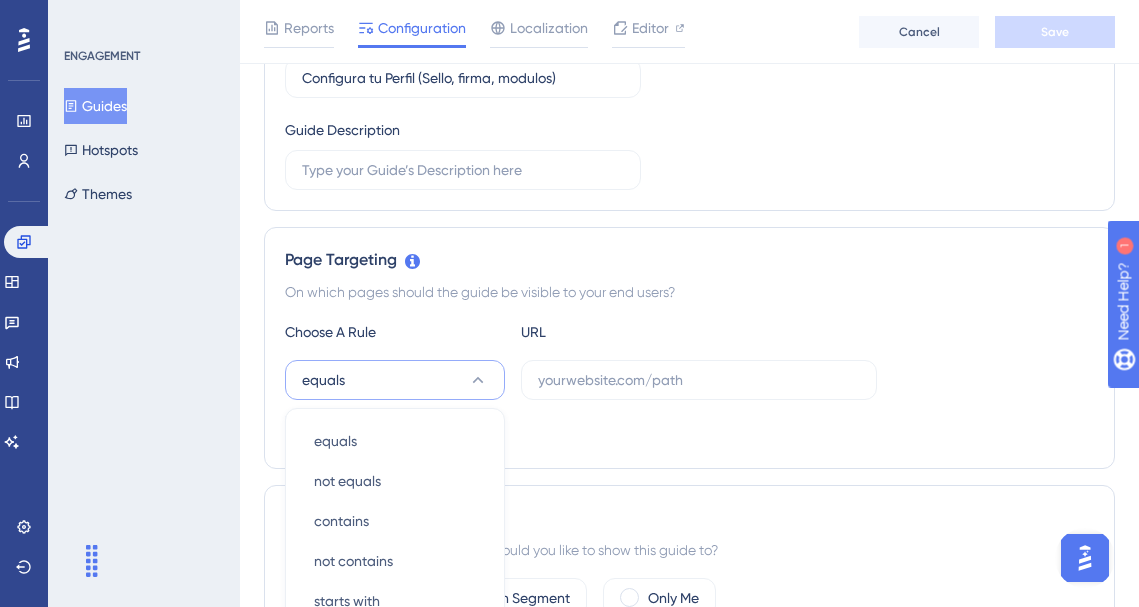 scroll, scrollTop: 548, scrollLeft: 0, axis: vertical 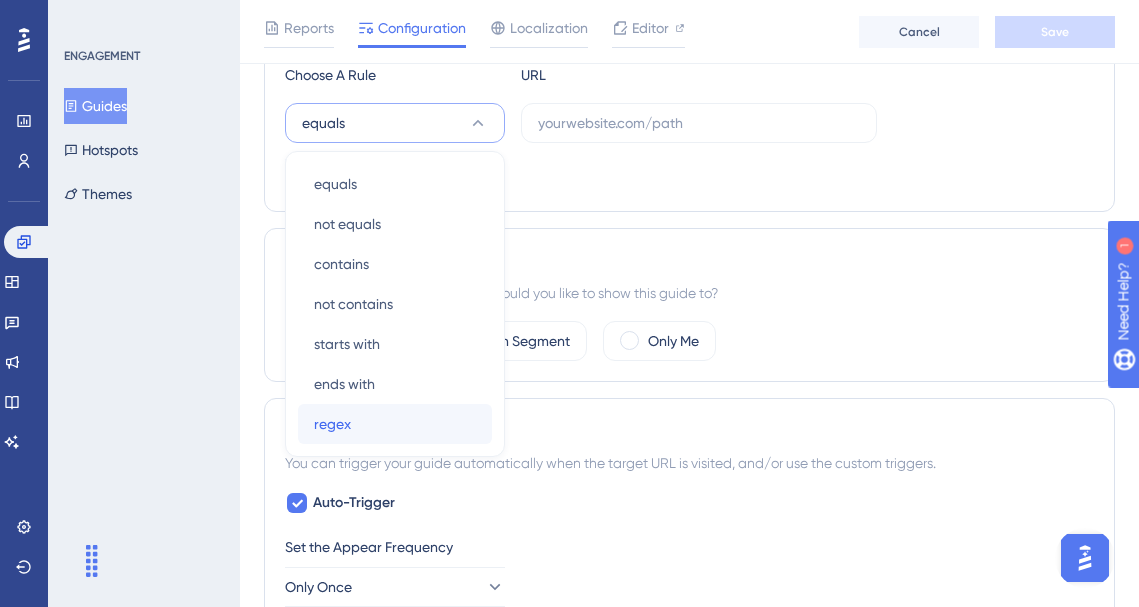 click on "regex regex" at bounding box center (395, 424) 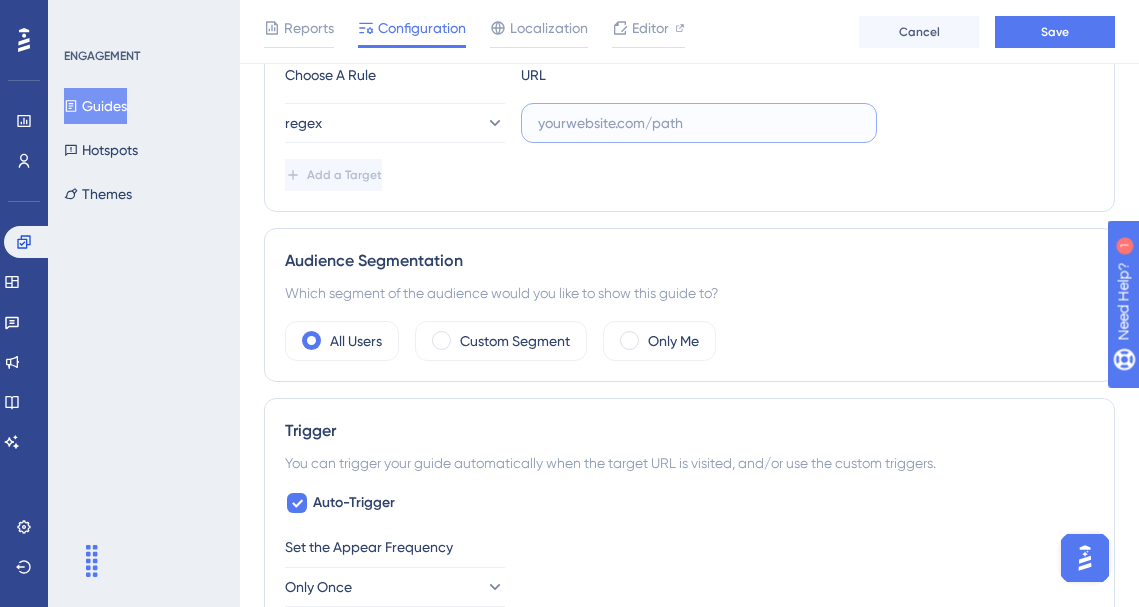 click at bounding box center (699, 123) 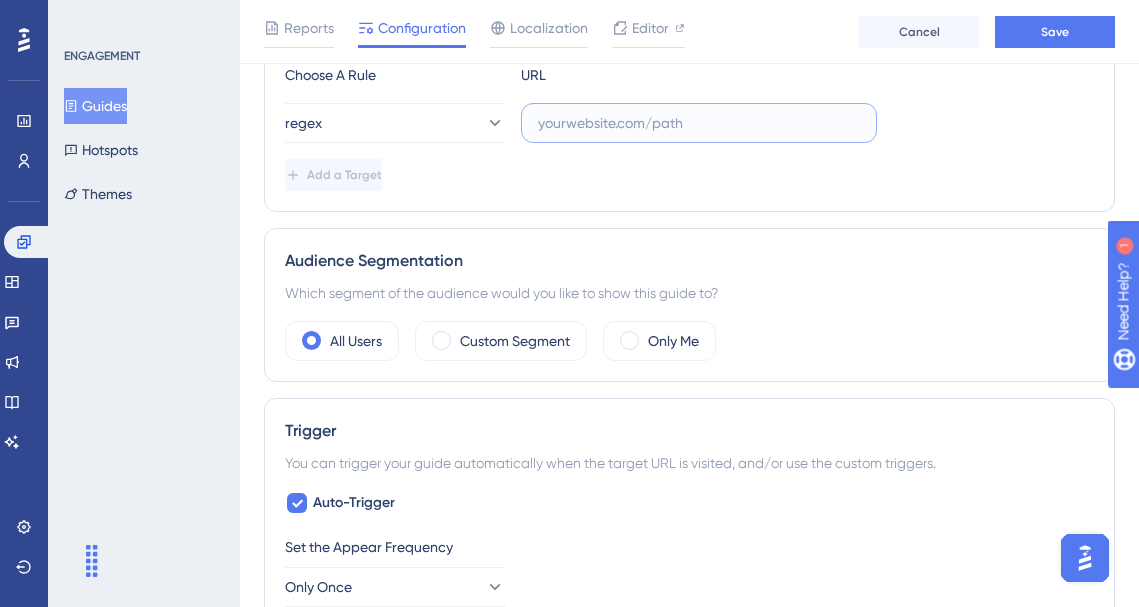 paste on "^https:\/\/cloudhealth\.mx\/confs\/\d+$" 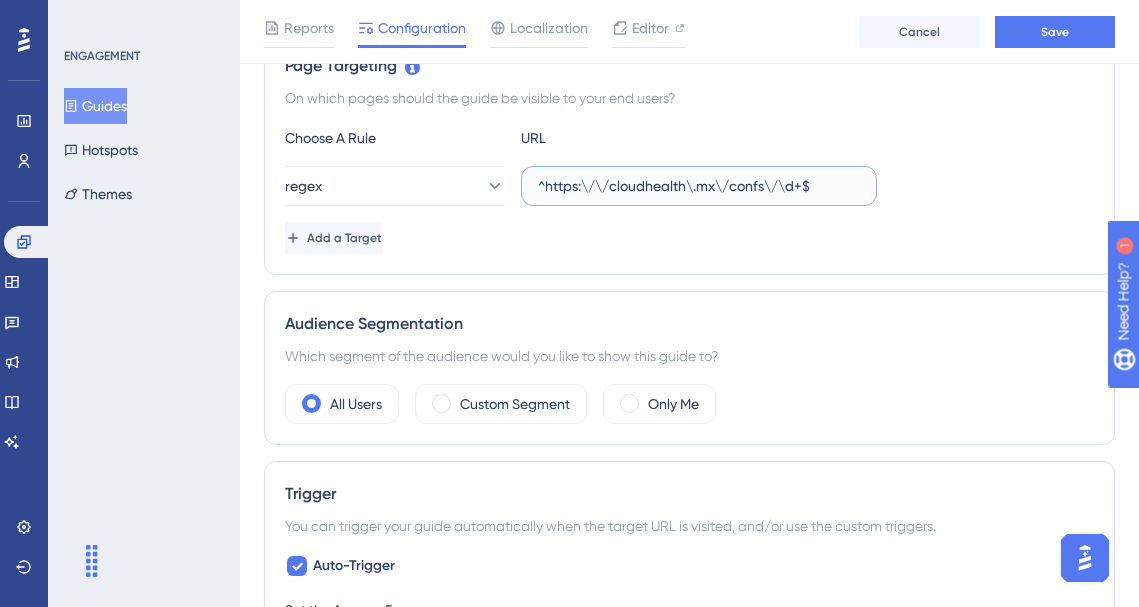 scroll, scrollTop: 483, scrollLeft: 0, axis: vertical 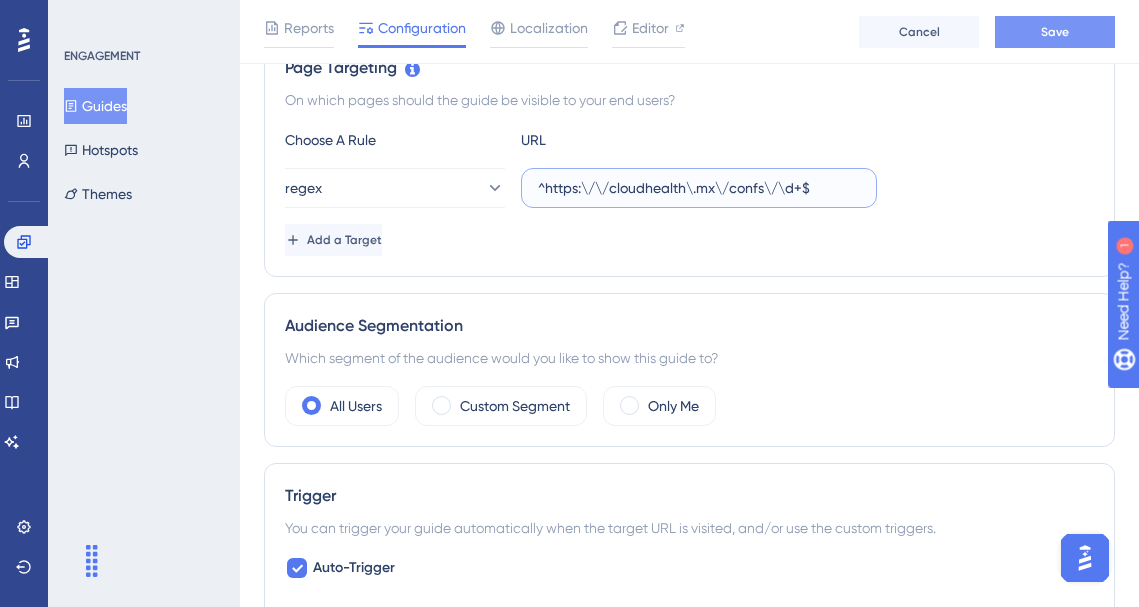 type on "^https:\/\/cloudhealth\.mx\/confs\/\d+$" 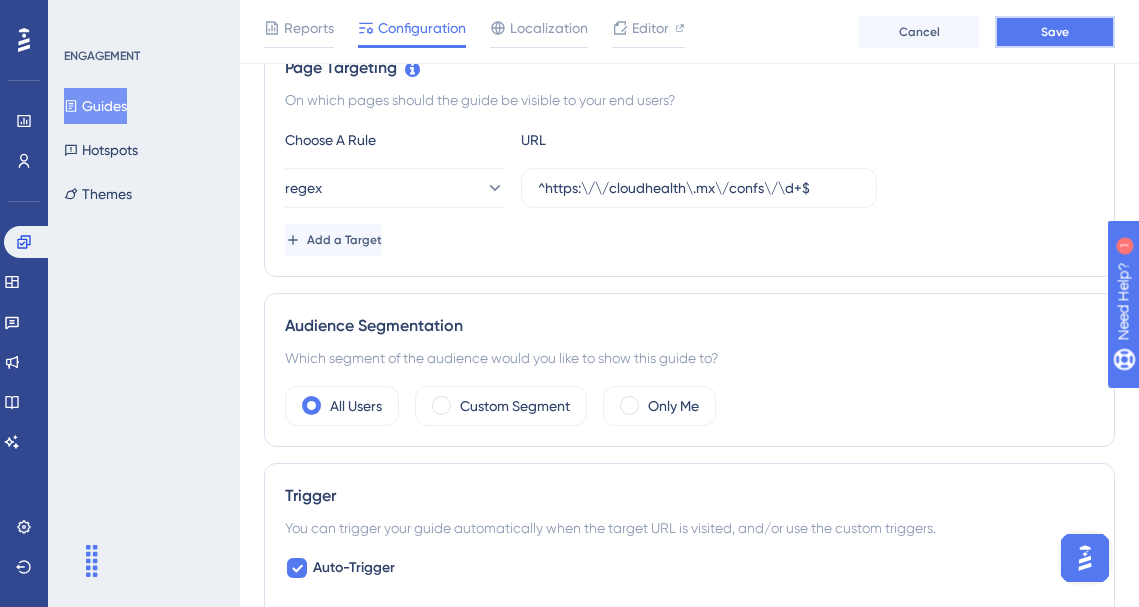 click on "Save" at bounding box center [1055, 32] 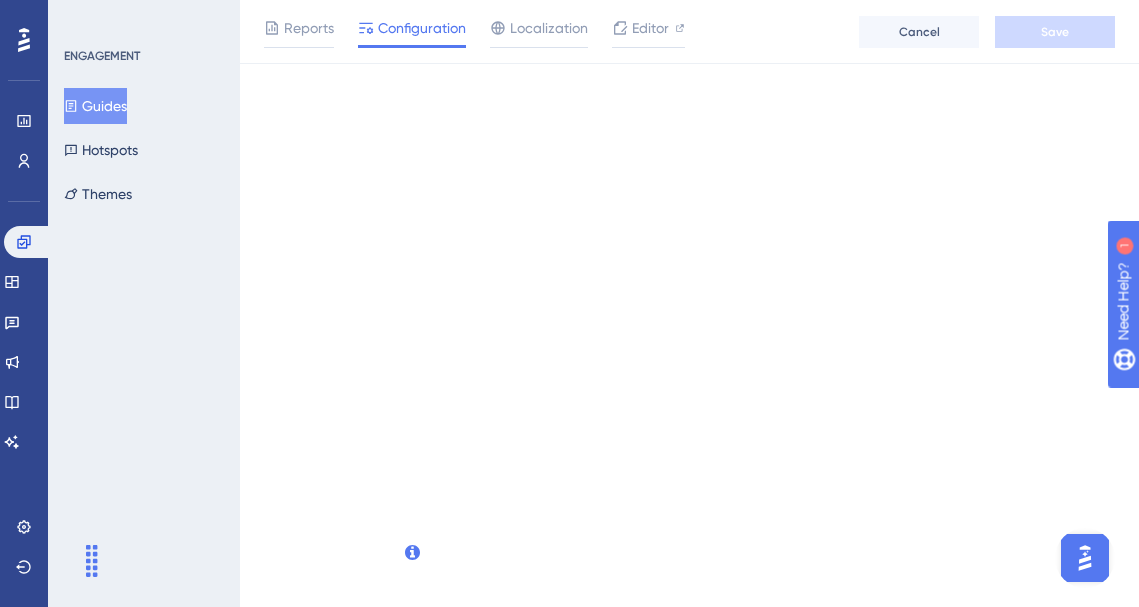 scroll, scrollTop: 0, scrollLeft: 0, axis: both 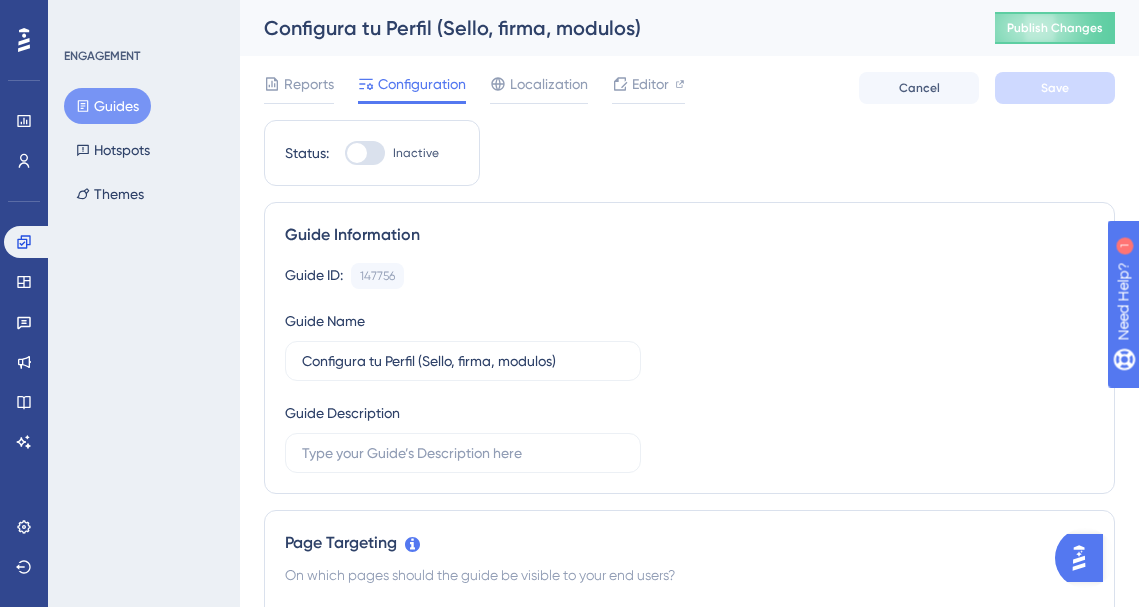 click on "Status: Inactive Guide Information Guide ID: 147756 Copy Guide Name Configura tu Perfil (Sello, firma, modulos) Guide Description Page Targeting
On which pages should the guide be visible to your end users?
Choose A Rule URL regex ^https:\/\/cloudhealth\.mx\/confs\/\d+$ Add a Target Audience Segmentation Which segment of the audience would you like to show this guide to? All Users Custom Segment Only Me Trigger You can trigger your guide automatically when the target URL is visited,
and/or use the custom triggers. Auto-Trigger Set the Appear Frequency Only Once Set the Display Priority This option will set the display priority between
auto-triggered materials in cases of conflicts between multiple materials Medium Custom Triggers Scheduling You can schedule a time period for your guide to appear.
Scheduling will not work if the status is not active. Schedule a time period Redirection Learn more. Assign a Redirection URL Redirection URL https://cloudhealth.mx/confs/1375 Container Theme" at bounding box center [689, 1089] 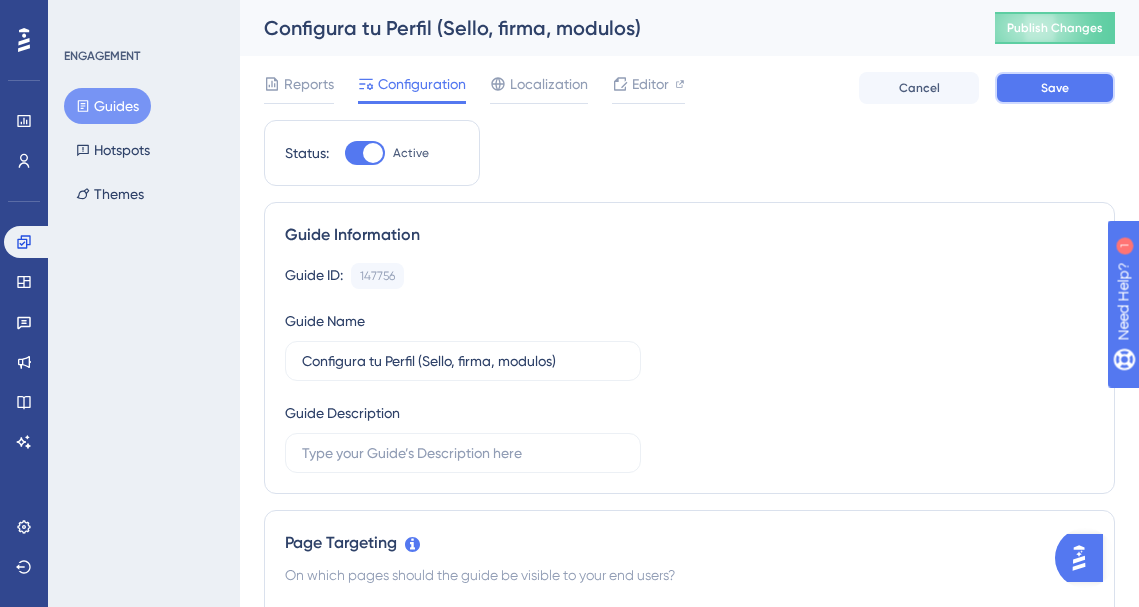 click on "Save" at bounding box center [1055, 88] 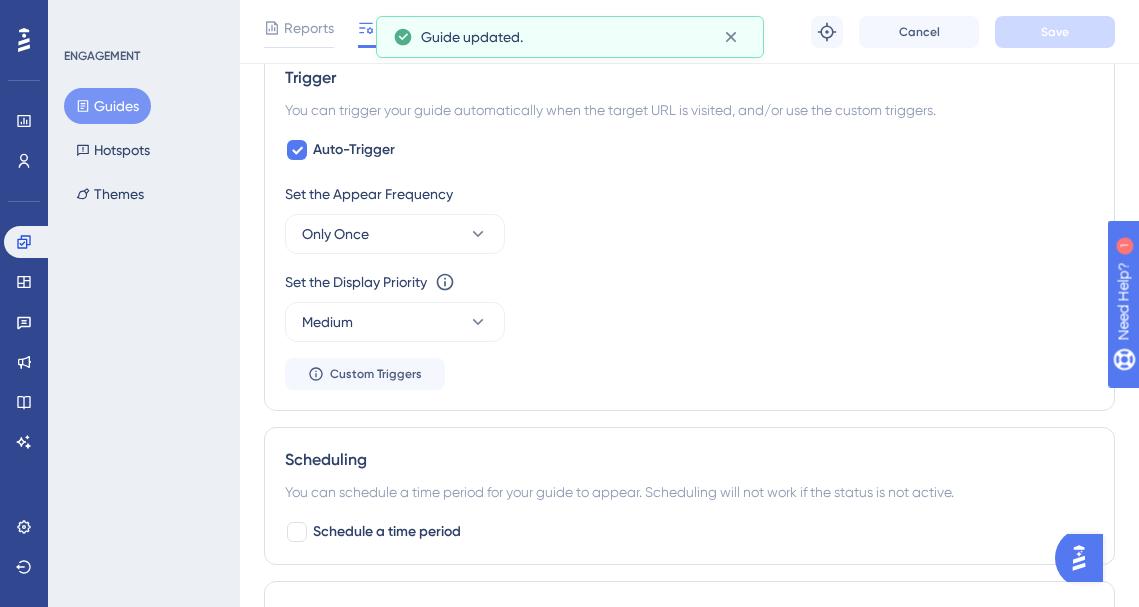 scroll, scrollTop: 896, scrollLeft: 0, axis: vertical 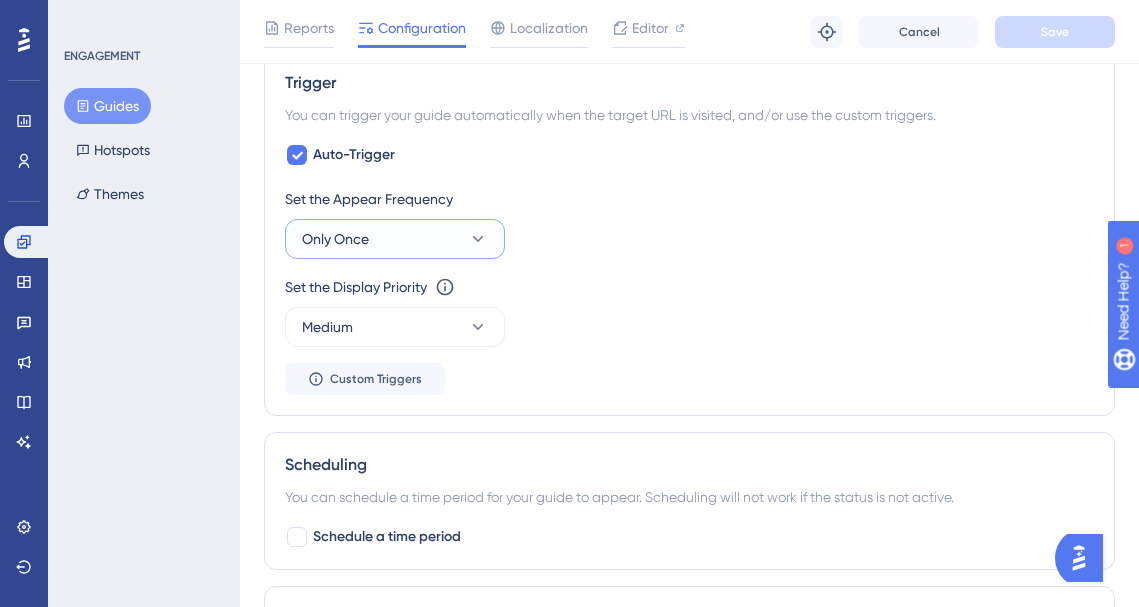 click on "Only Once" at bounding box center (395, 239) 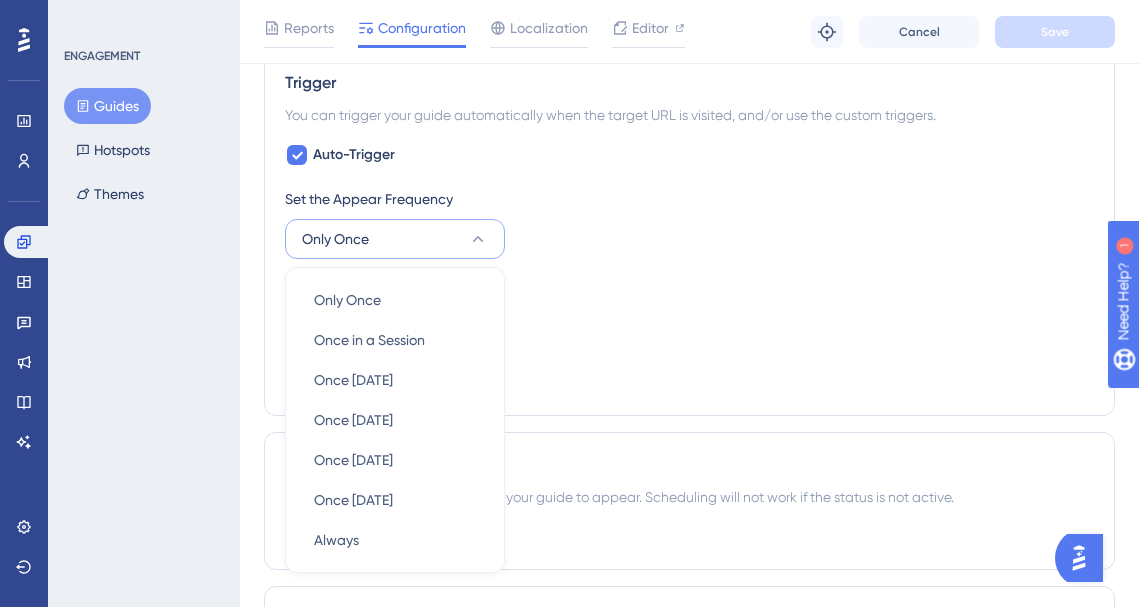 scroll, scrollTop: 1012, scrollLeft: 0, axis: vertical 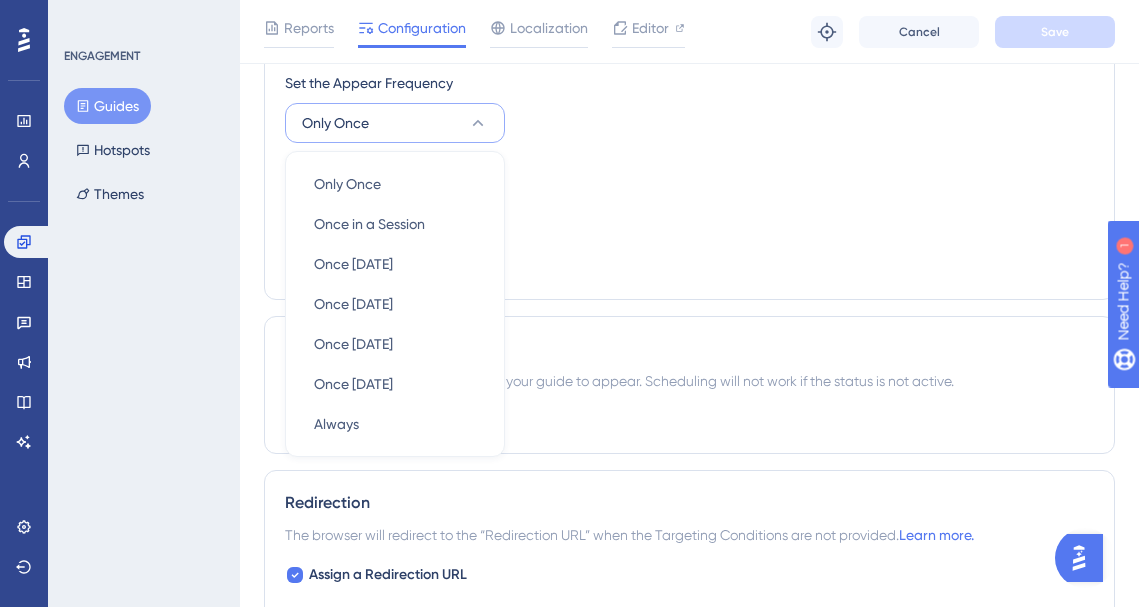 click on "Set the Display Priority This option will set the display priority between
auto-triggered materials in cases of conflicts between multiple materials Medium" at bounding box center (689, 195) 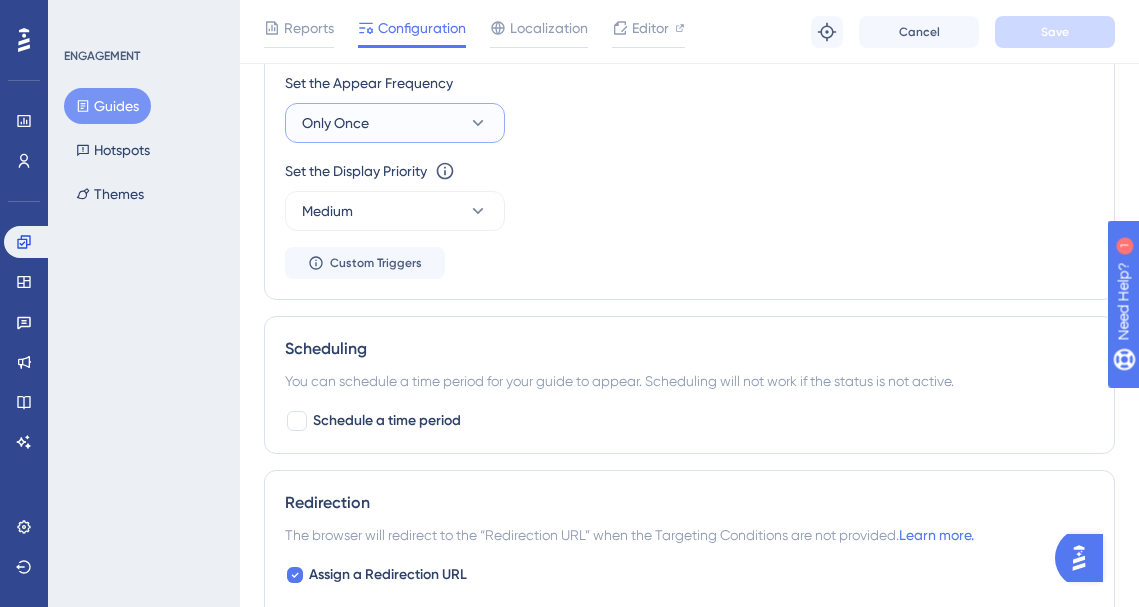 click on "Only Once" at bounding box center (395, 123) 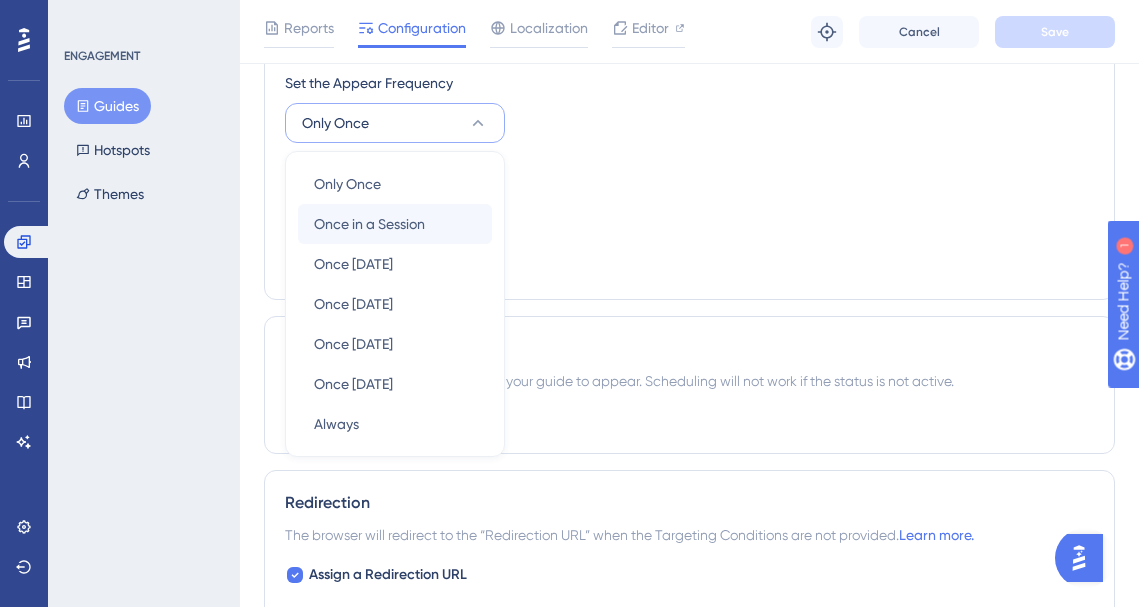 click on "Once in a Session" at bounding box center [369, 224] 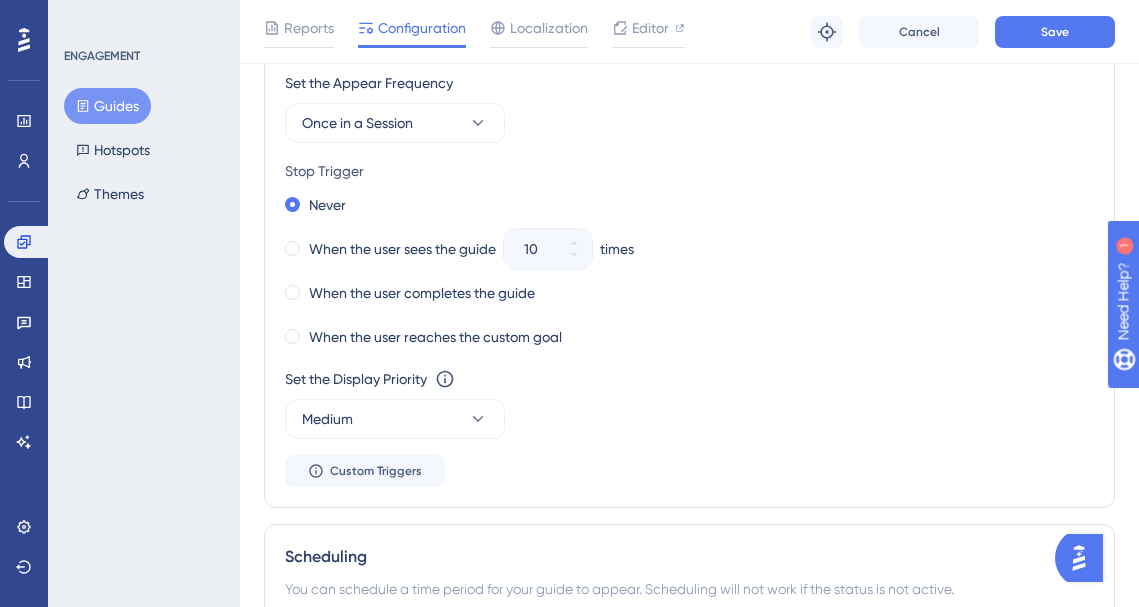 scroll, scrollTop: 1066, scrollLeft: 0, axis: vertical 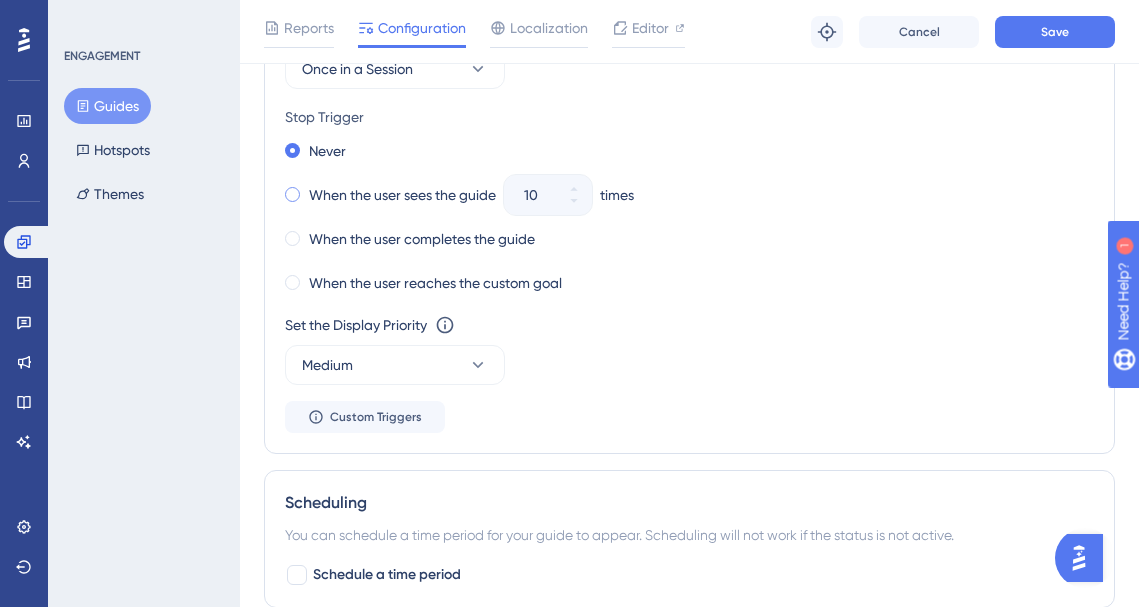 click at bounding box center (292, 194) 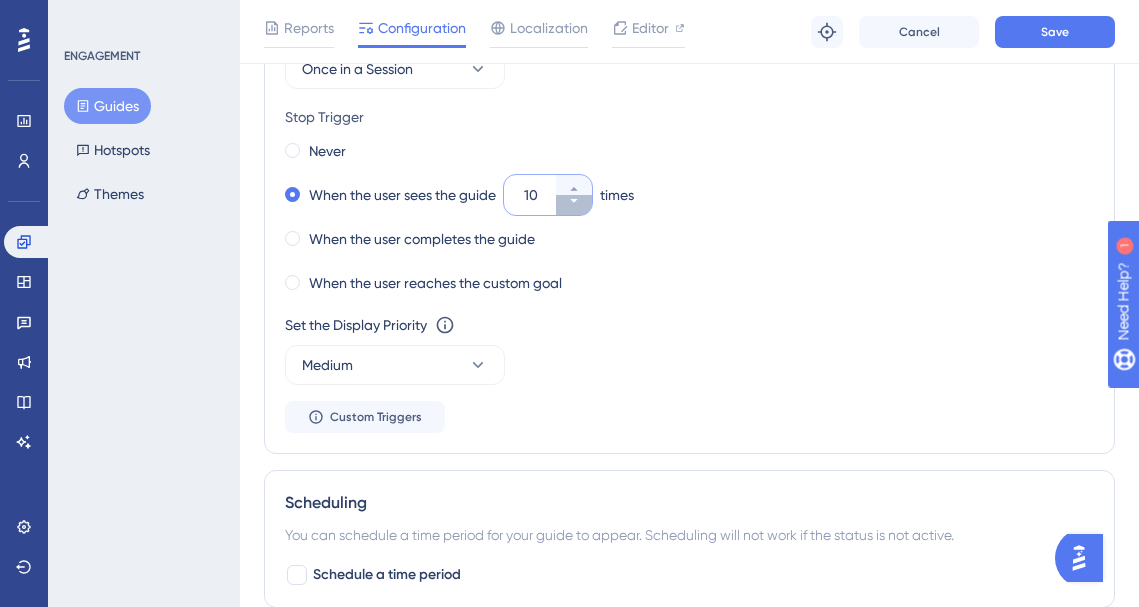 click on "10" at bounding box center [574, 205] 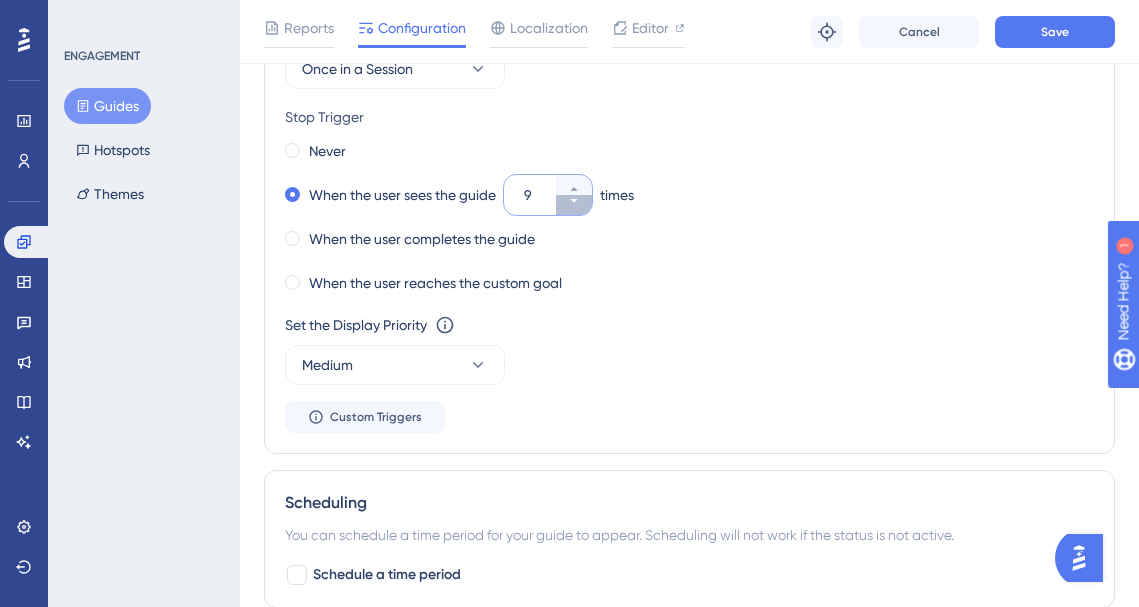 click on "9" at bounding box center (574, 205) 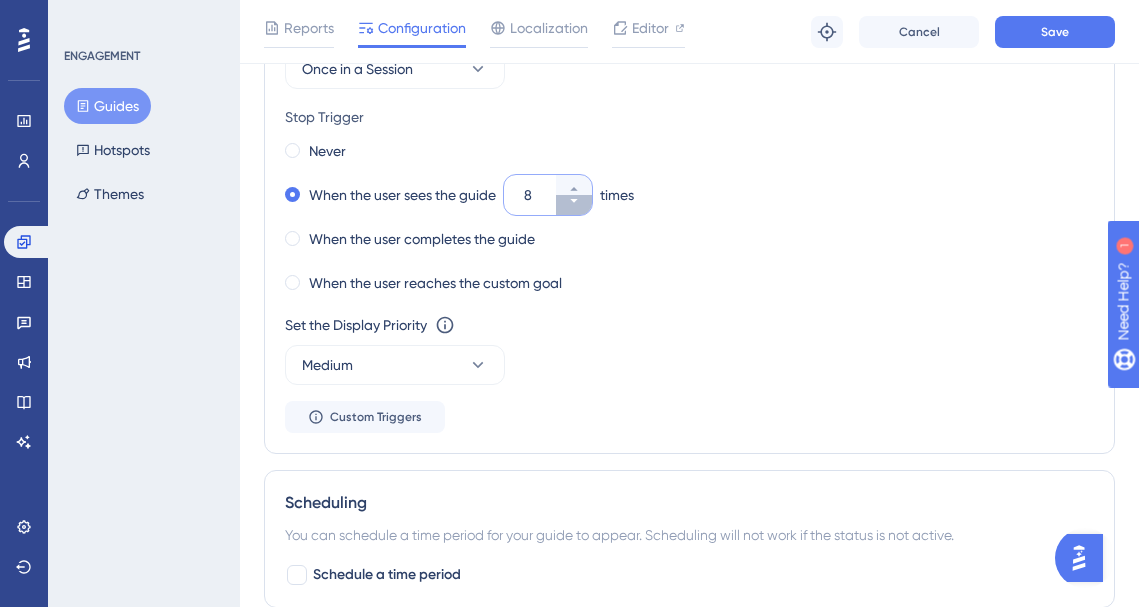 click on "8" at bounding box center [574, 205] 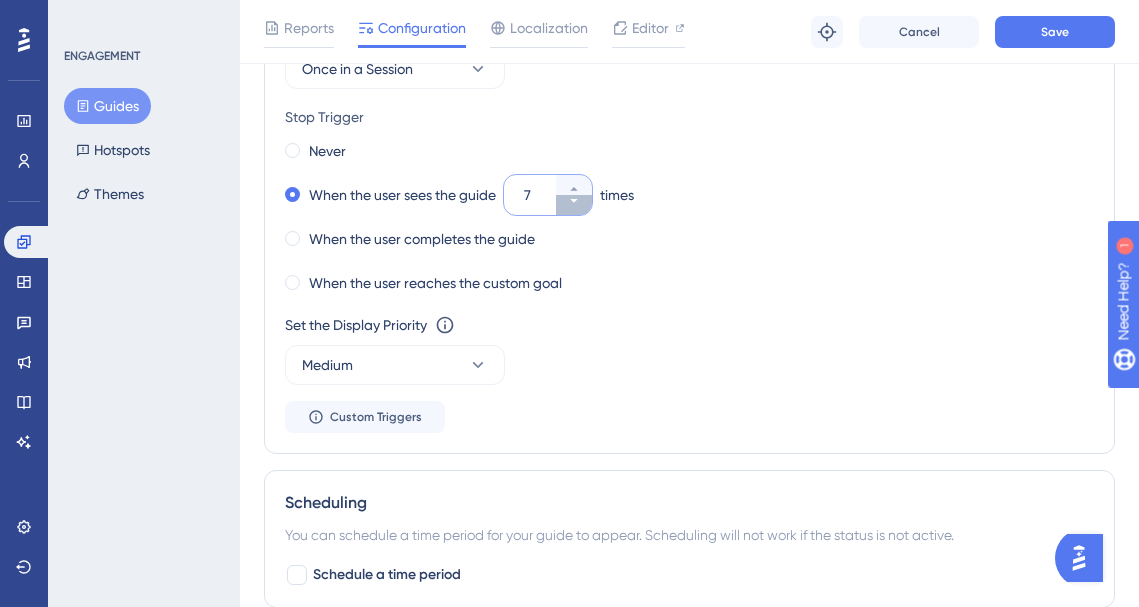 click on "7" at bounding box center [574, 205] 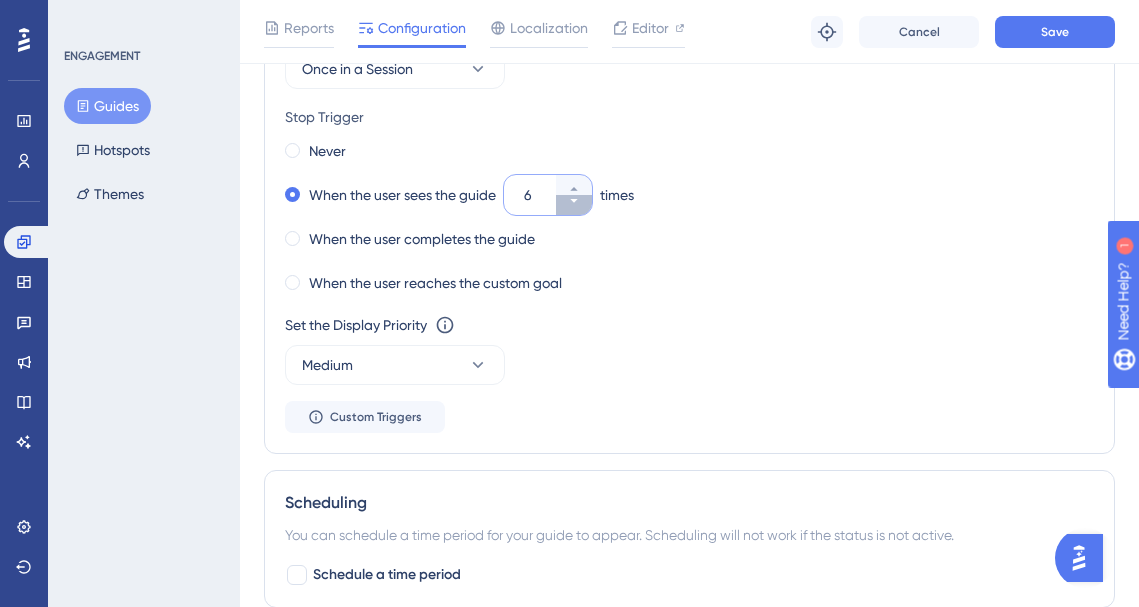 click on "6" at bounding box center (574, 205) 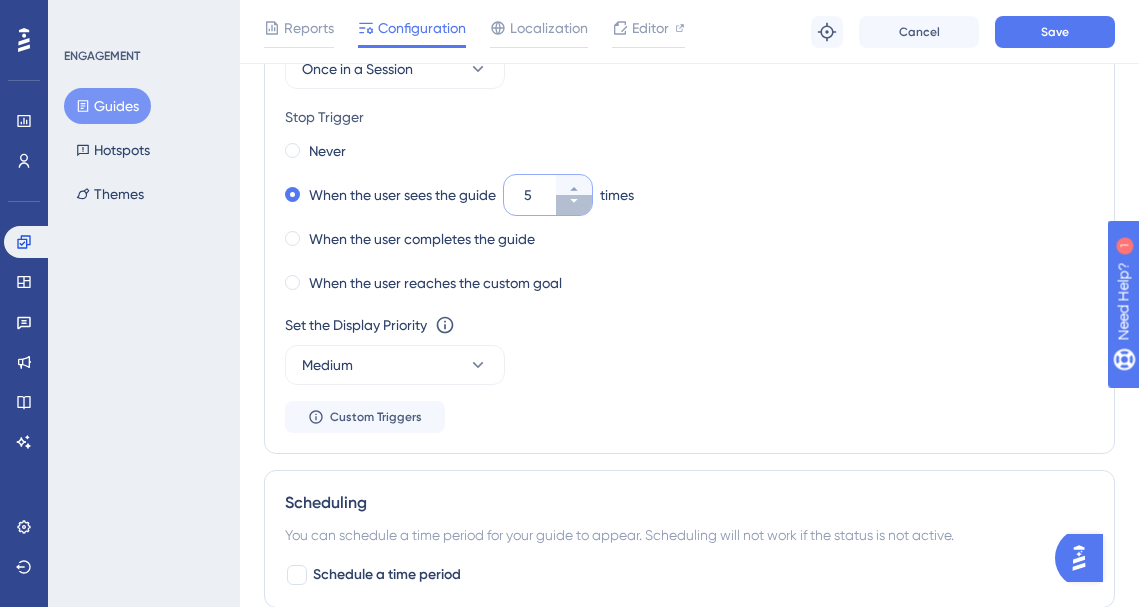 click on "5" at bounding box center (574, 205) 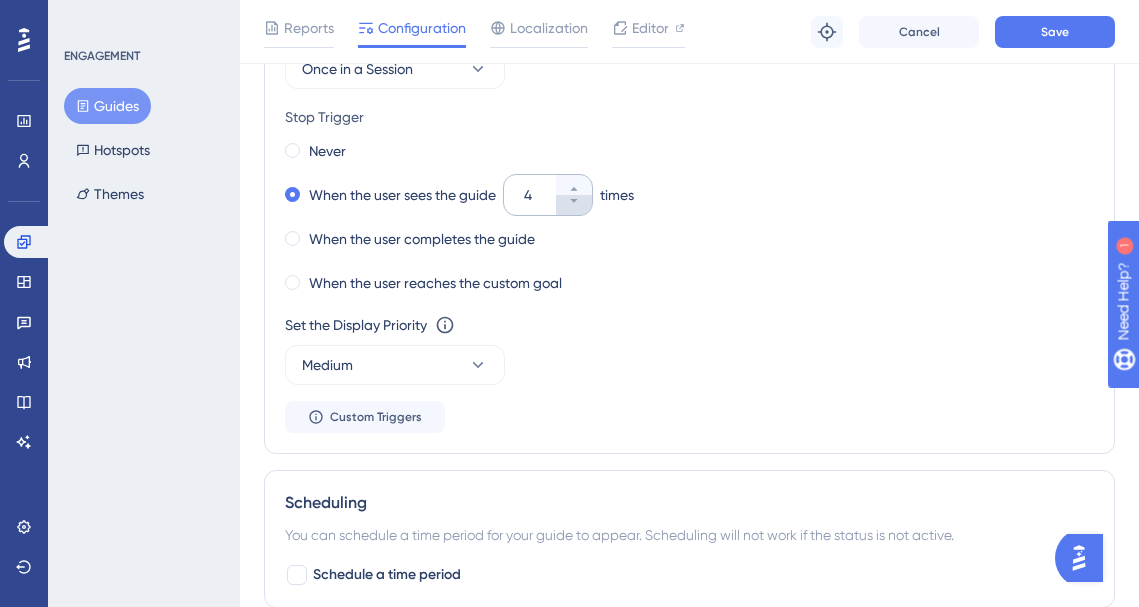 click on "4" at bounding box center [574, 205] 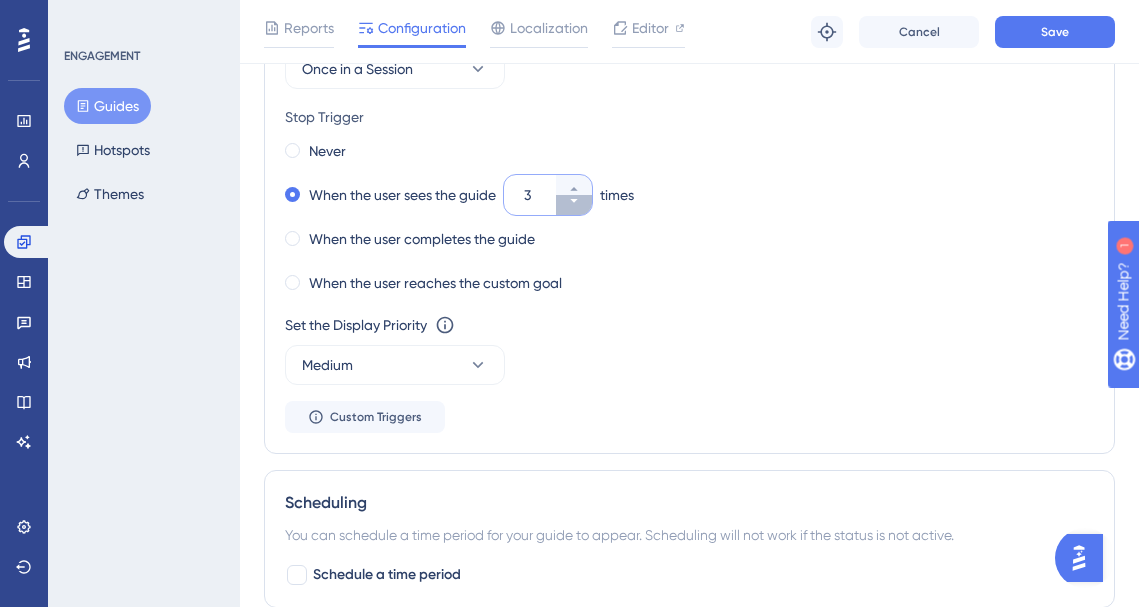click on "3" at bounding box center [574, 205] 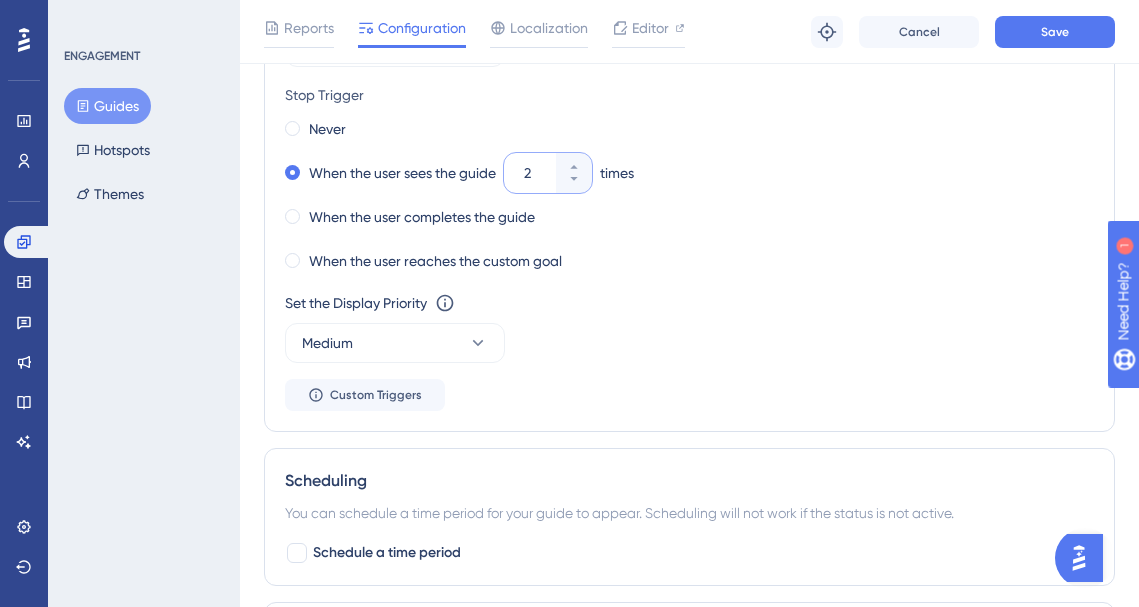 scroll, scrollTop: 1077, scrollLeft: 0, axis: vertical 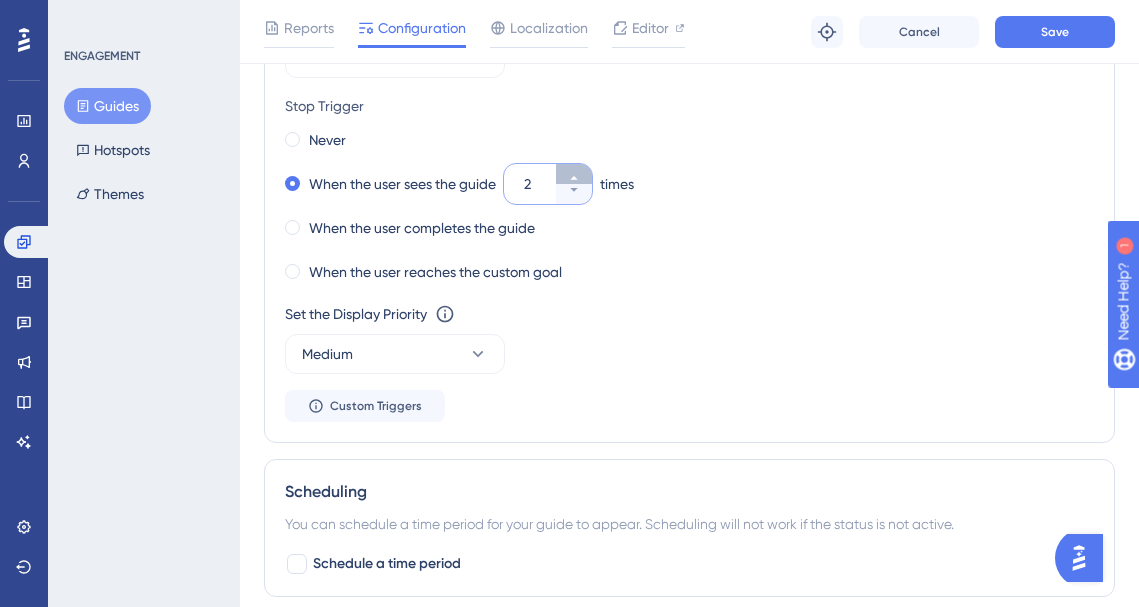 click on "2" at bounding box center [574, 174] 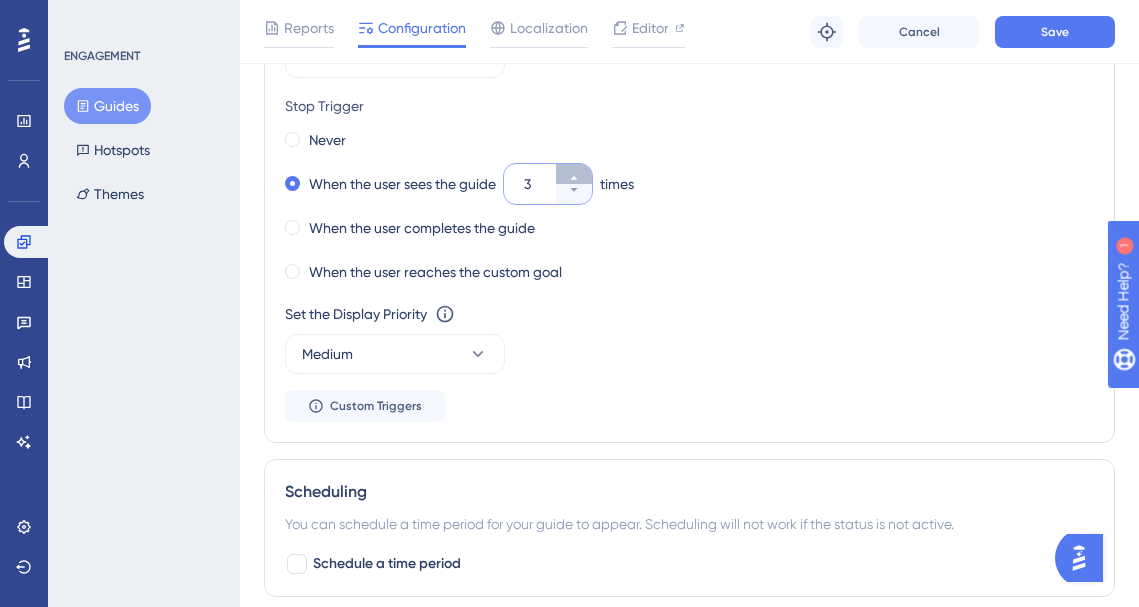 click on "3" at bounding box center (574, 174) 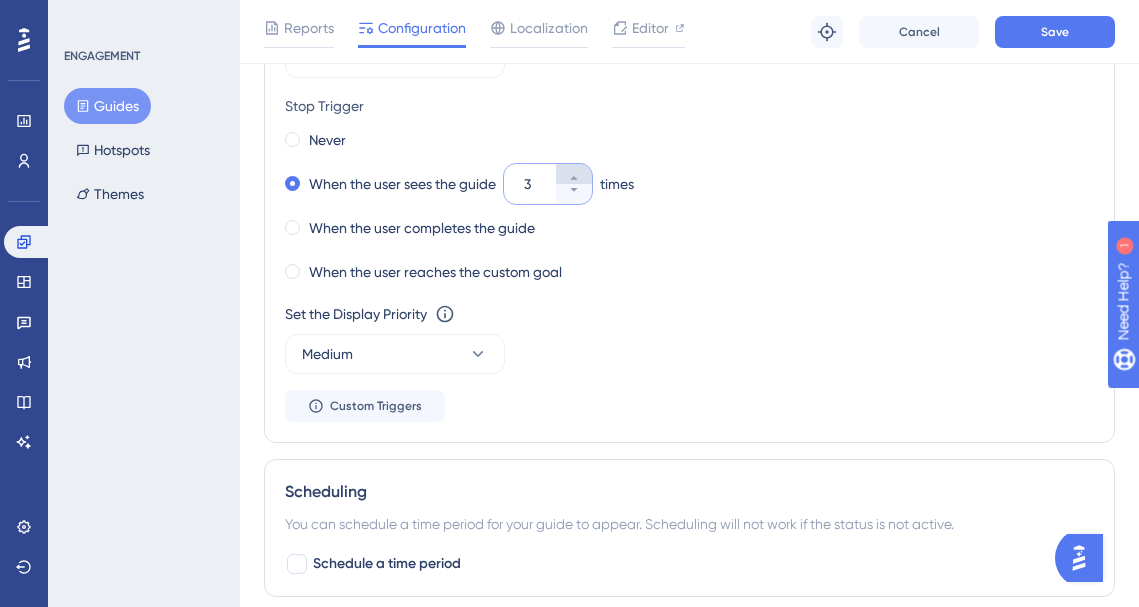 type on "4" 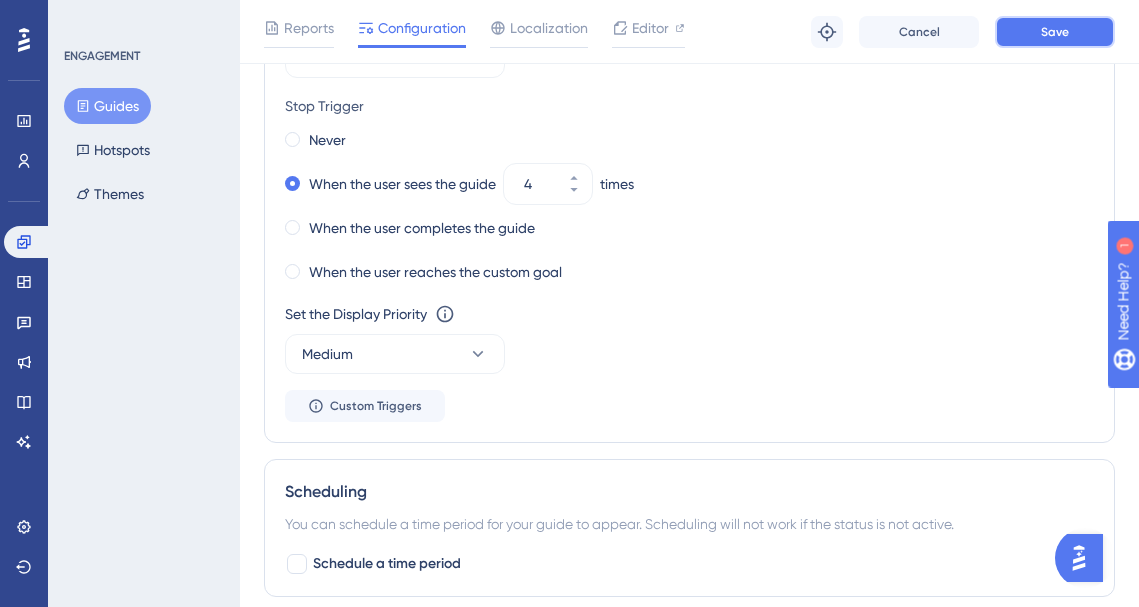 click on "Save" at bounding box center (1055, 32) 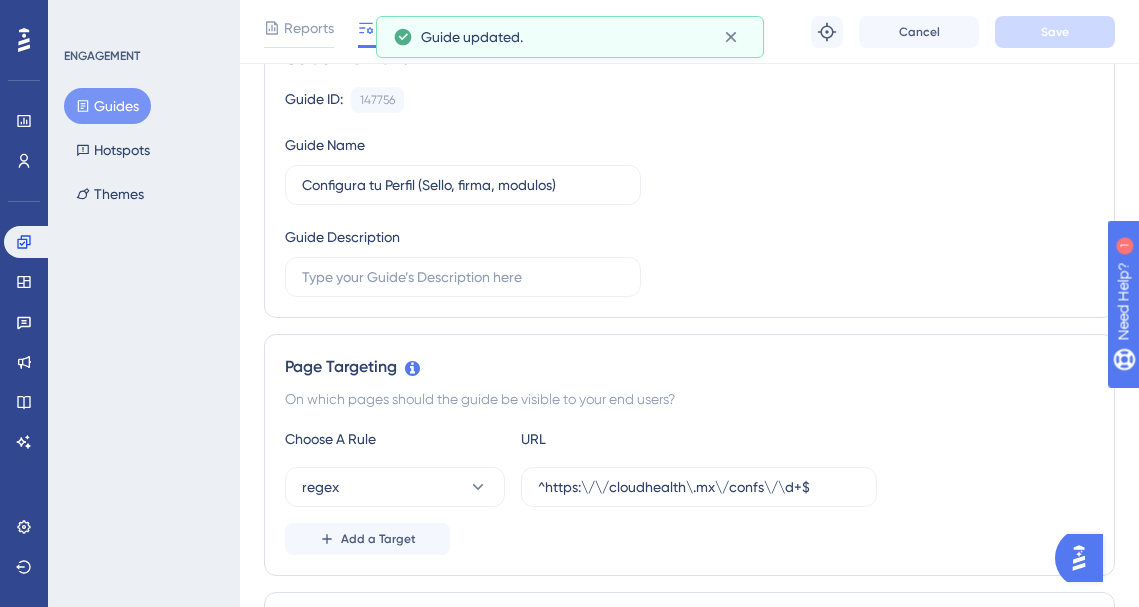 scroll, scrollTop: 0, scrollLeft: 0, axis: both 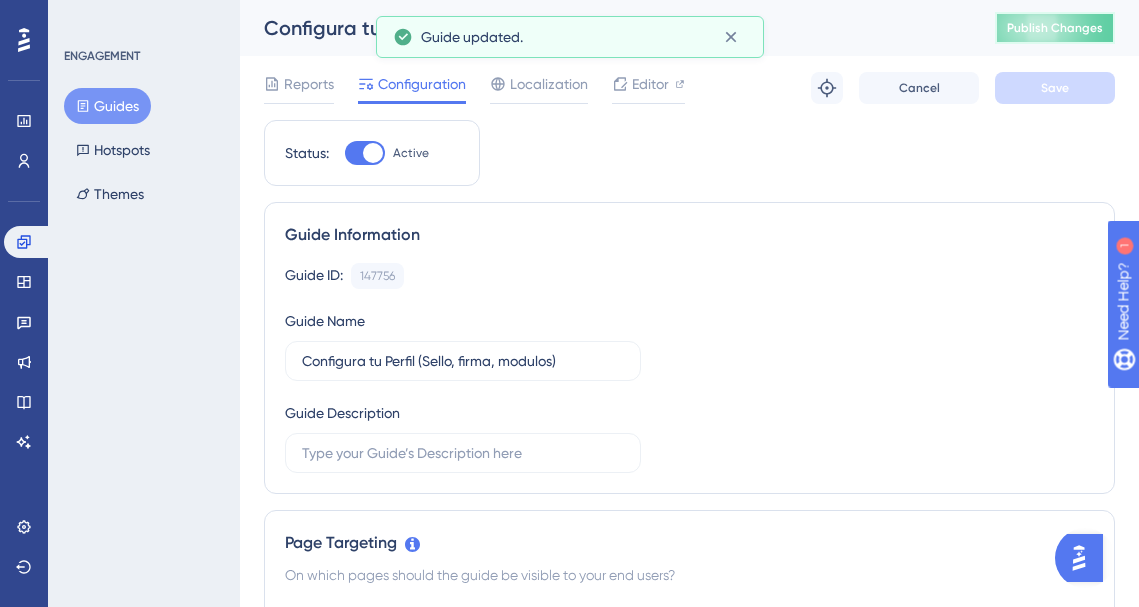 click on "Publish Changes" at bounding box center (1055, 28) 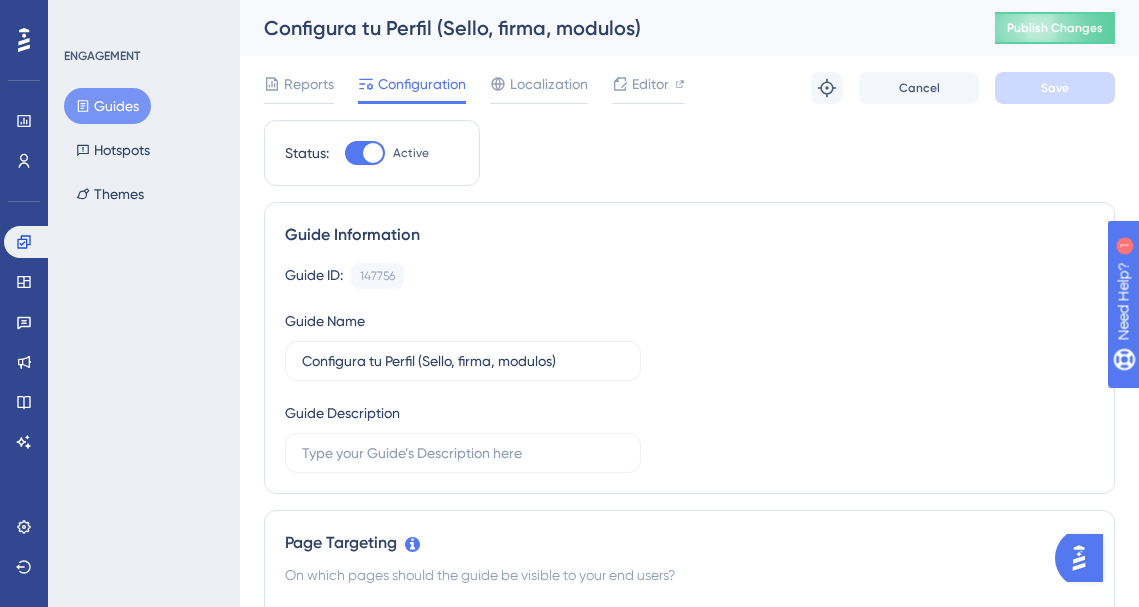 click on "Guides" at bounding box center (107, 106) 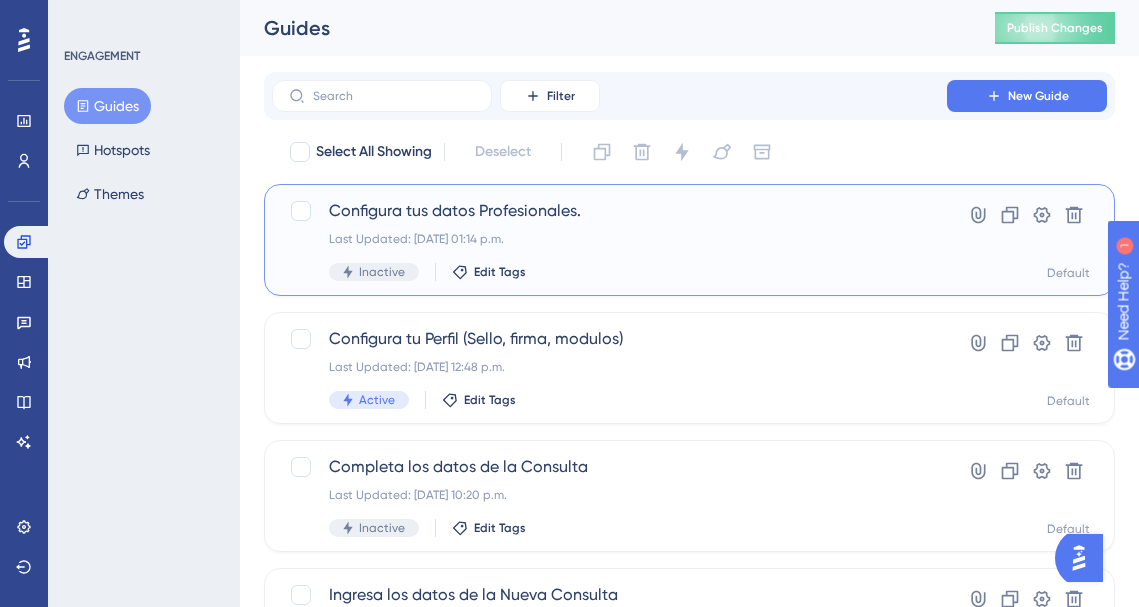 click on "Last Updated: 11 jul 2025 01:14 p.m." at bounding box center (609, 239) 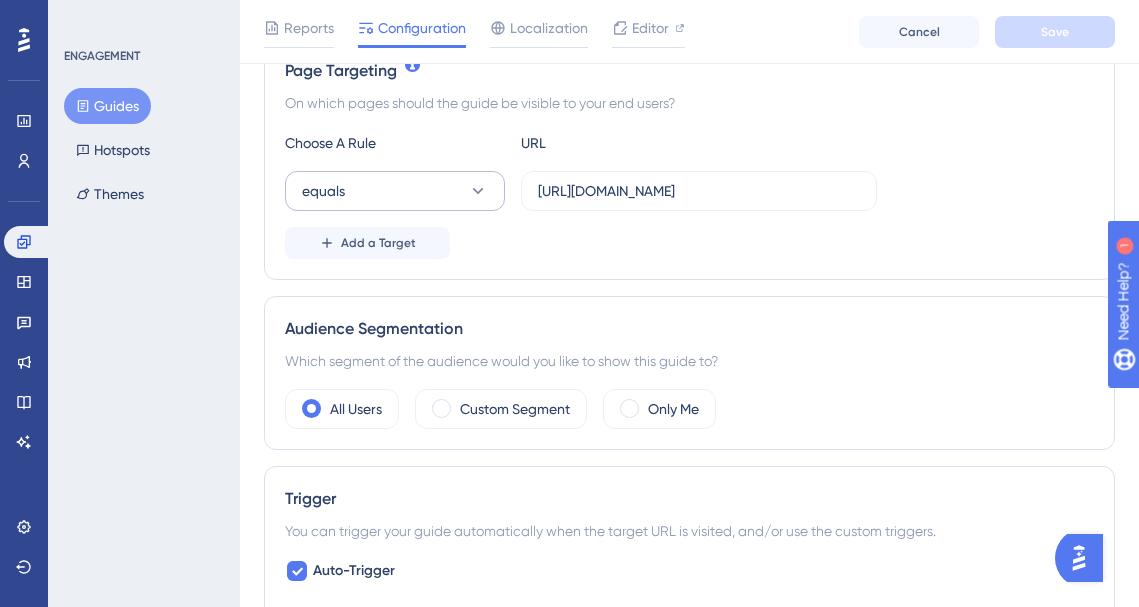click 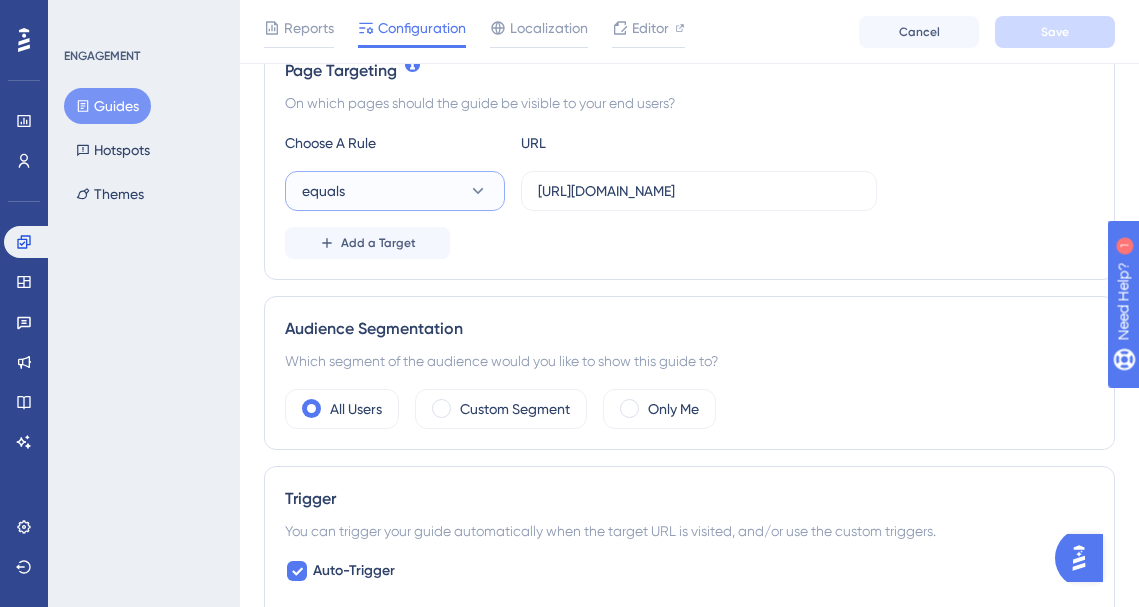 scroll, scrollTop: 548, scrollLeft: 0, axis: vertical 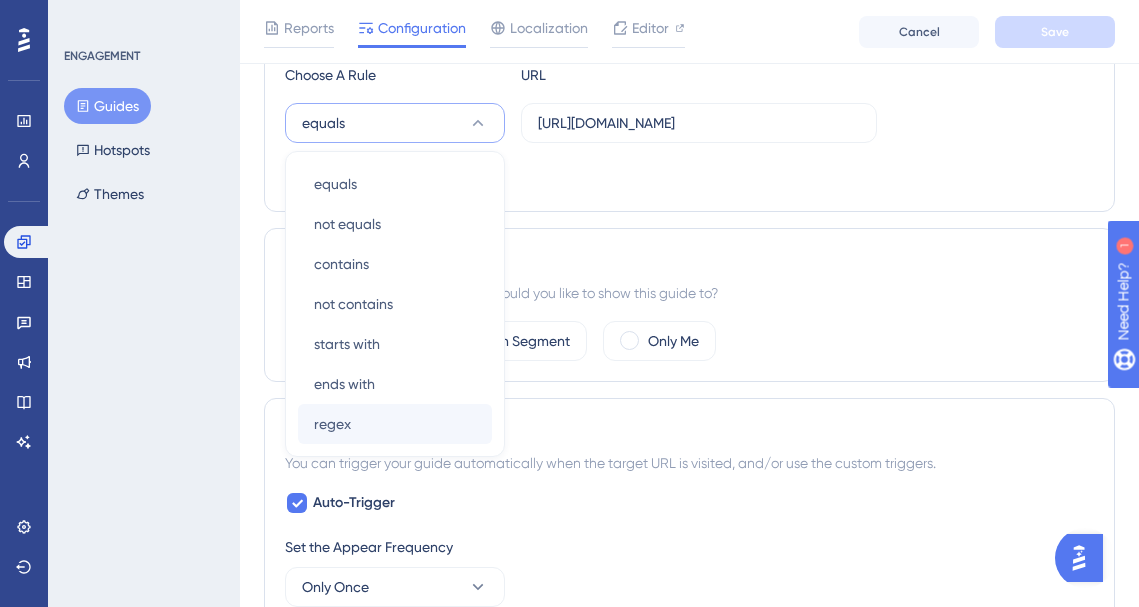 click on "regex regex" at bounding box center [395, 424] 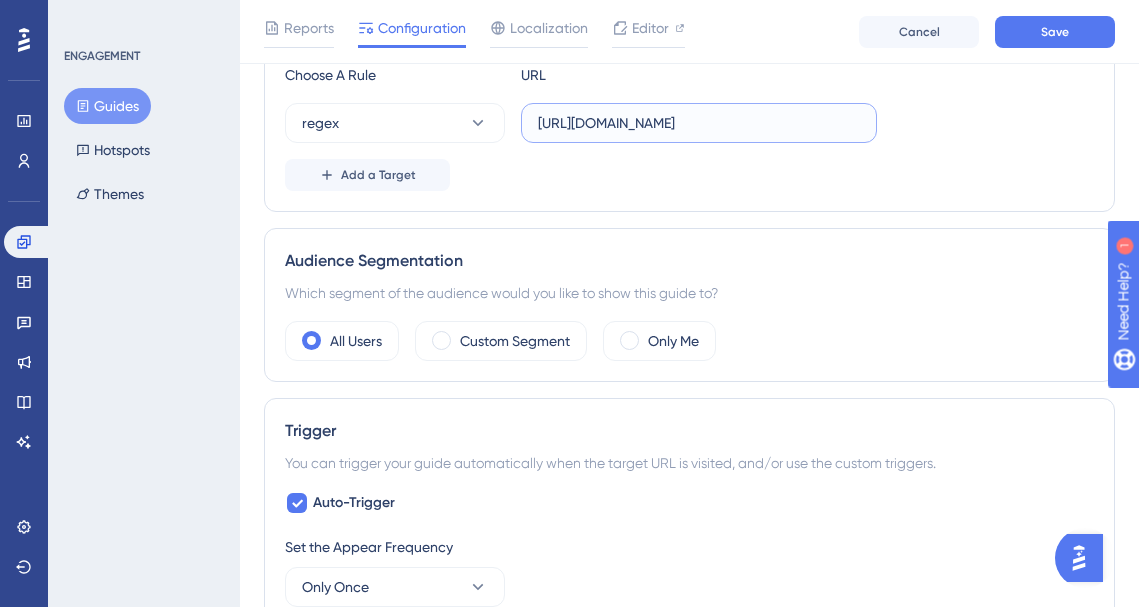 click on "https://cloudhealth.mx/teams/3843" at bounding box center (699, 123) 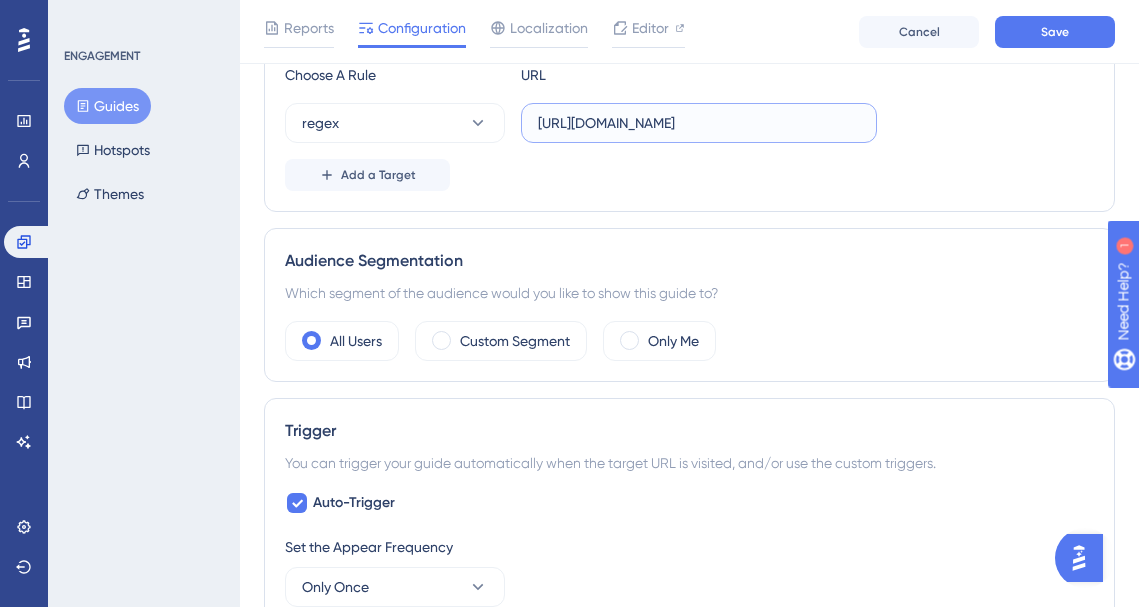 drag, startPoint x: 808, startPoint y: 125, endPoint x: 517, endPoint y: 122, distance: 291.01547 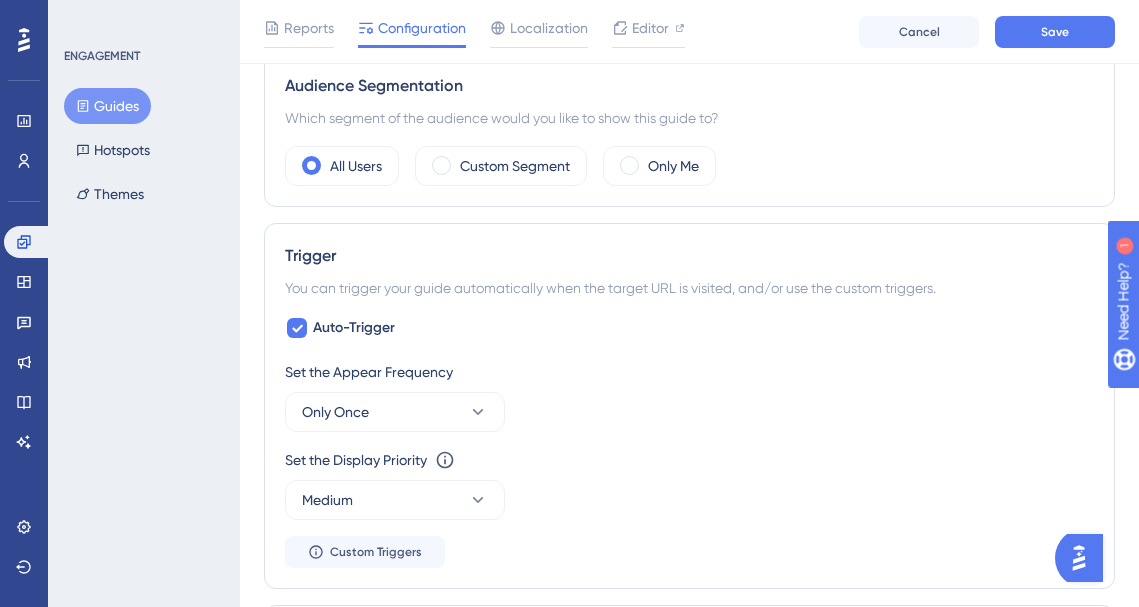 scroll, scrollTop: 890, scrollLeft: 0, axis: vertical 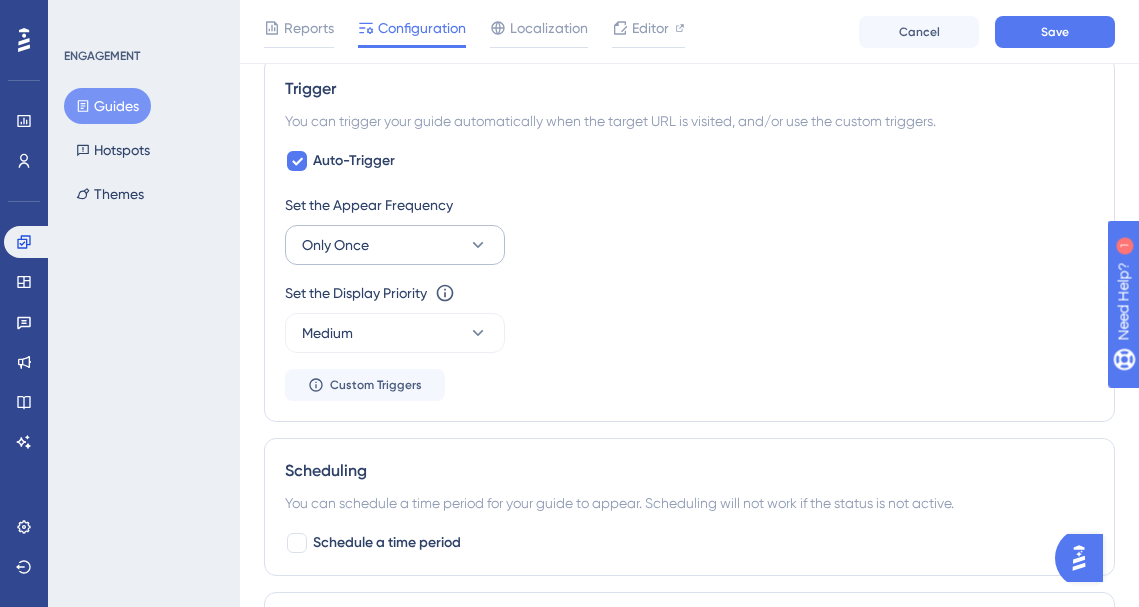 type on "^https:\/\/cloudhealth\.mx\/teams\/\d+$" 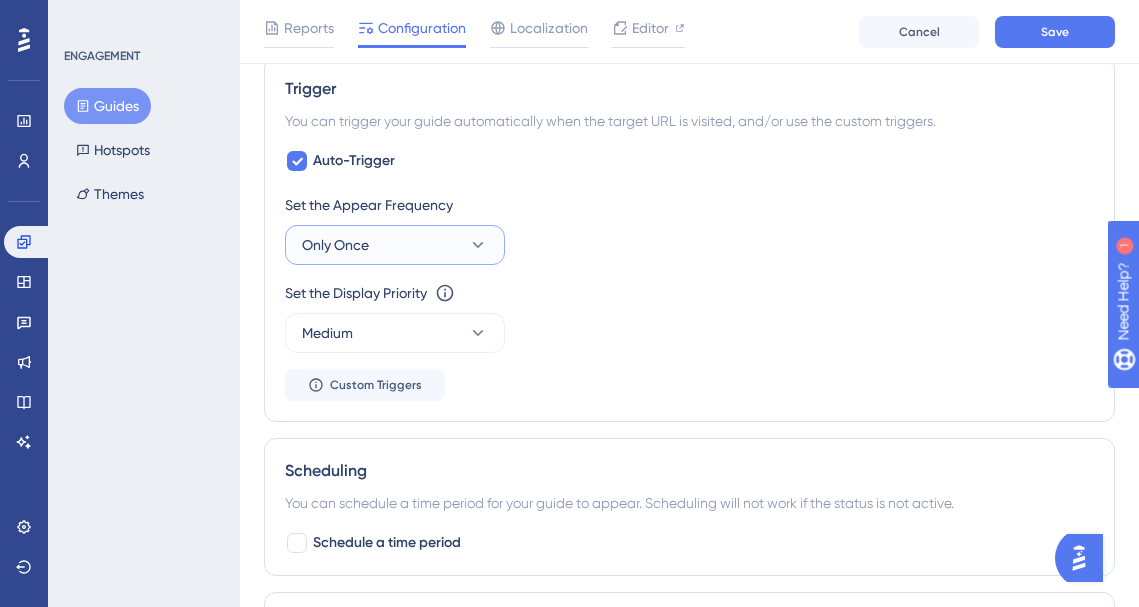 click on "Only Once" at bounding box center [395, 245] 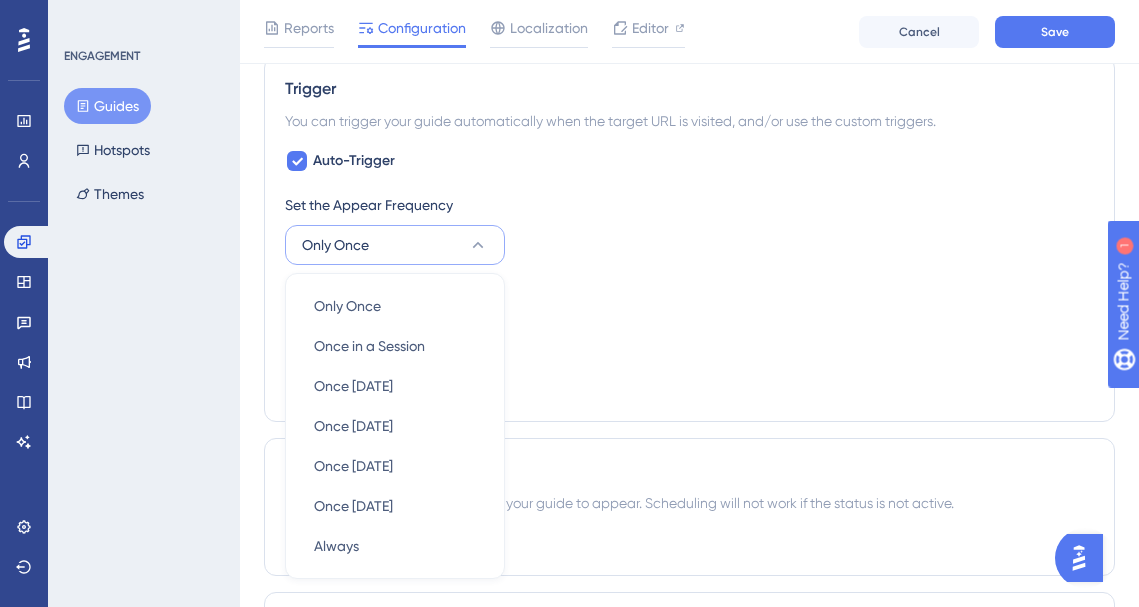 scroll, scrollTop: 1012, scrollLeft: 0, axis: vertical 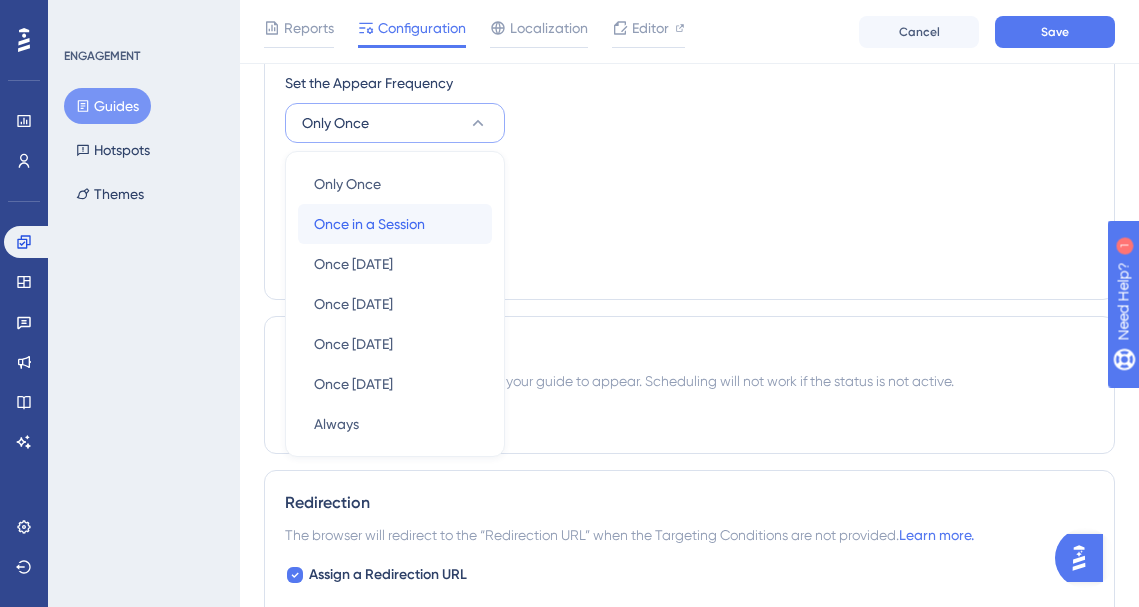 click on "Once in a Session Once in a Session" at bounding box center [395, 224] 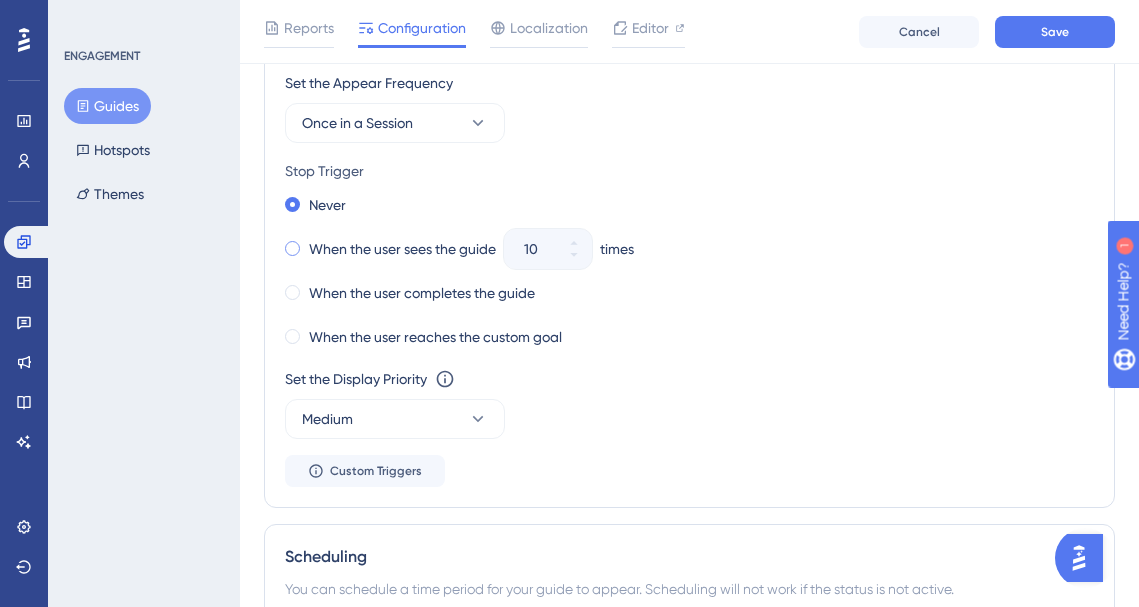 click on "When the user sees the guide" at bounding box center (390, 249) 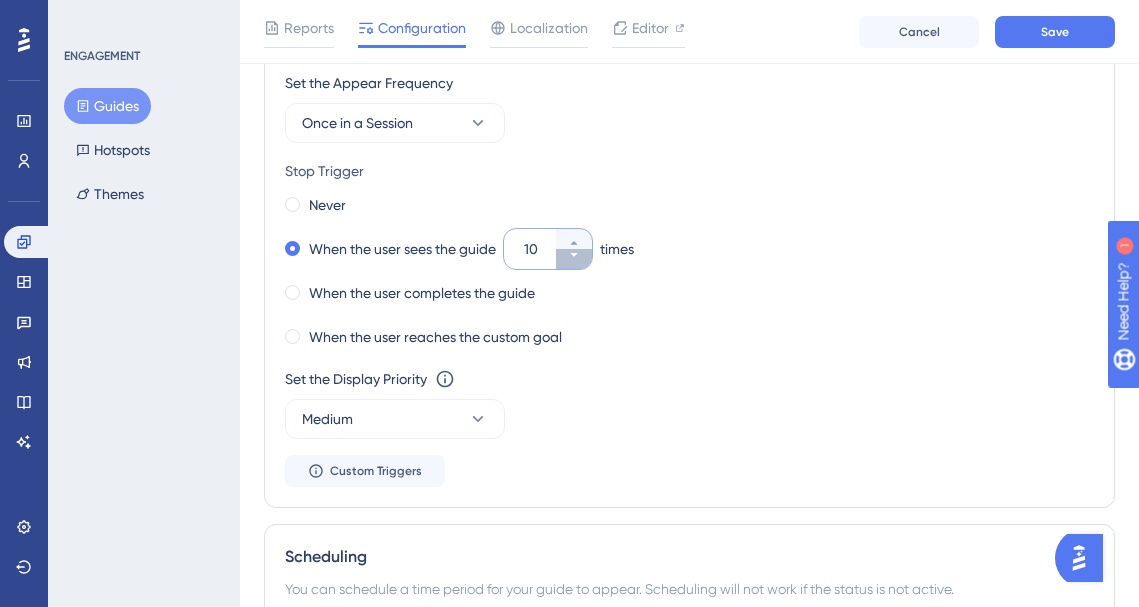 click on "10" at bounding box center [574, 259] 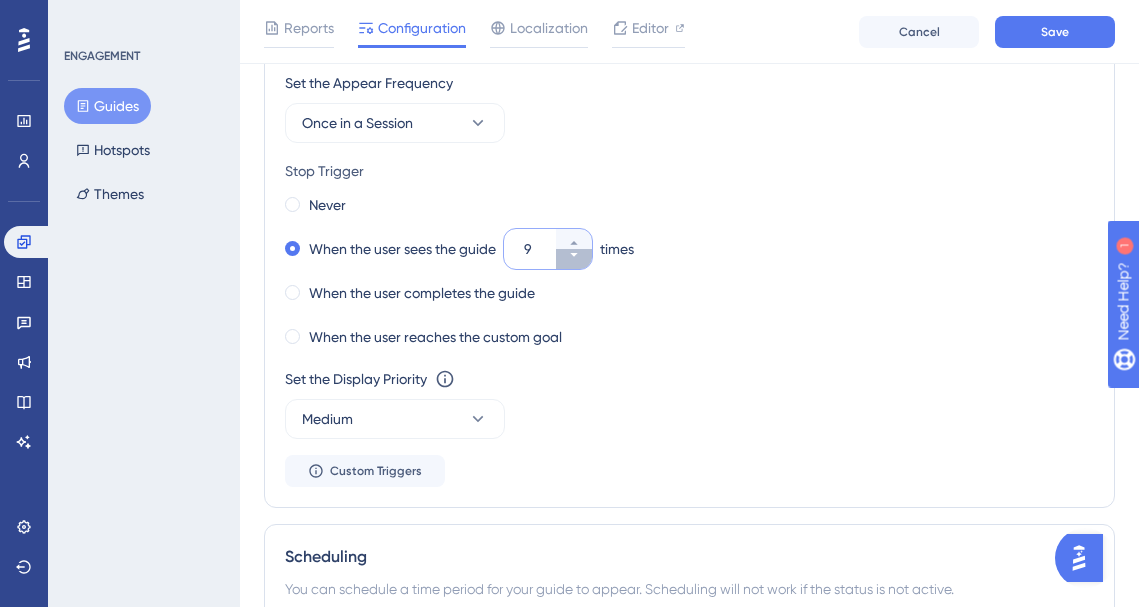 click on "9" at bounding box center (574, 259) 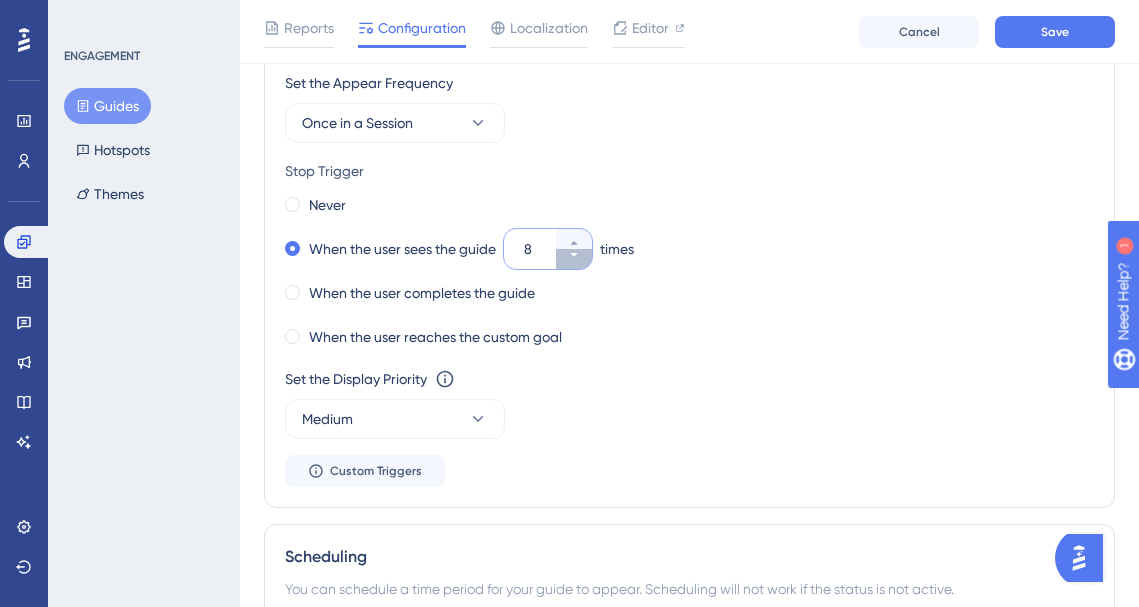 click on "8" at bounding box center (574, 259) 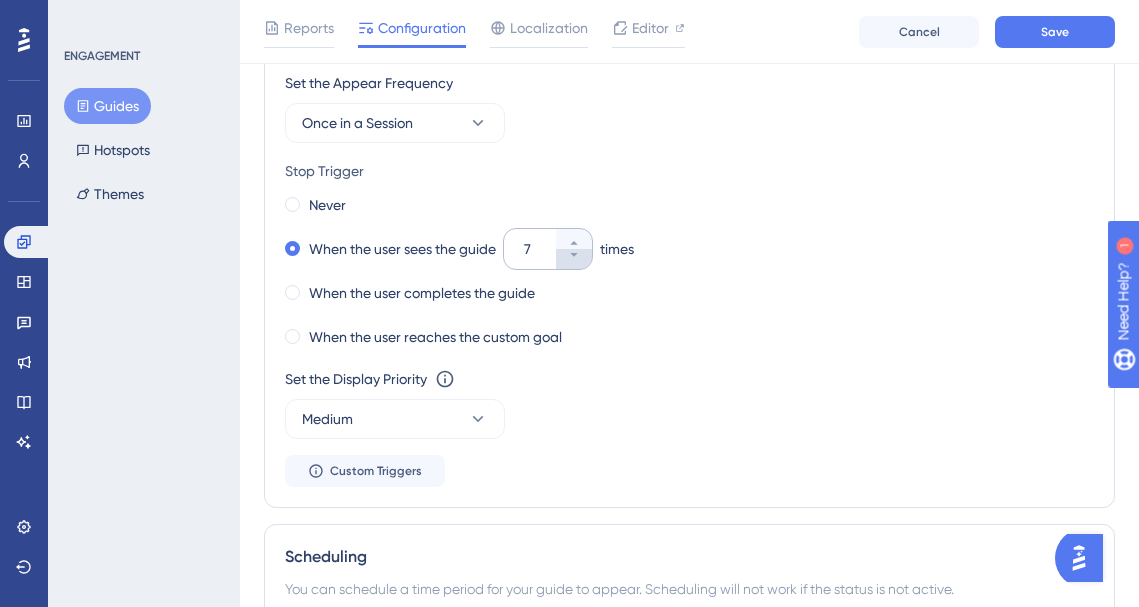 click on "7" at bounding box center [574, 259] 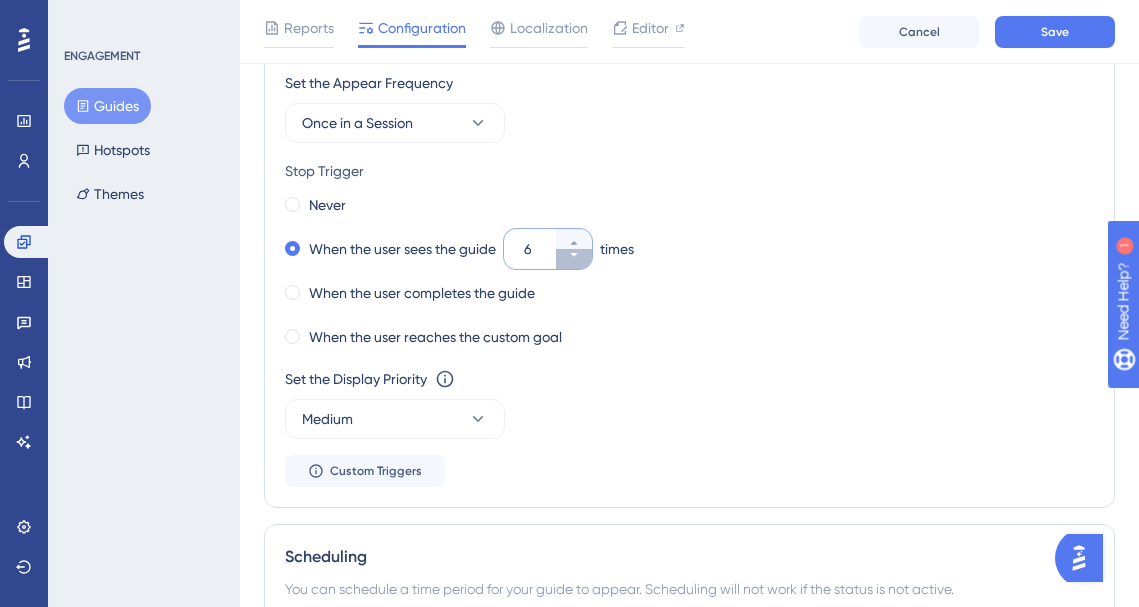 click on "6" at bounding box center (574, 259) 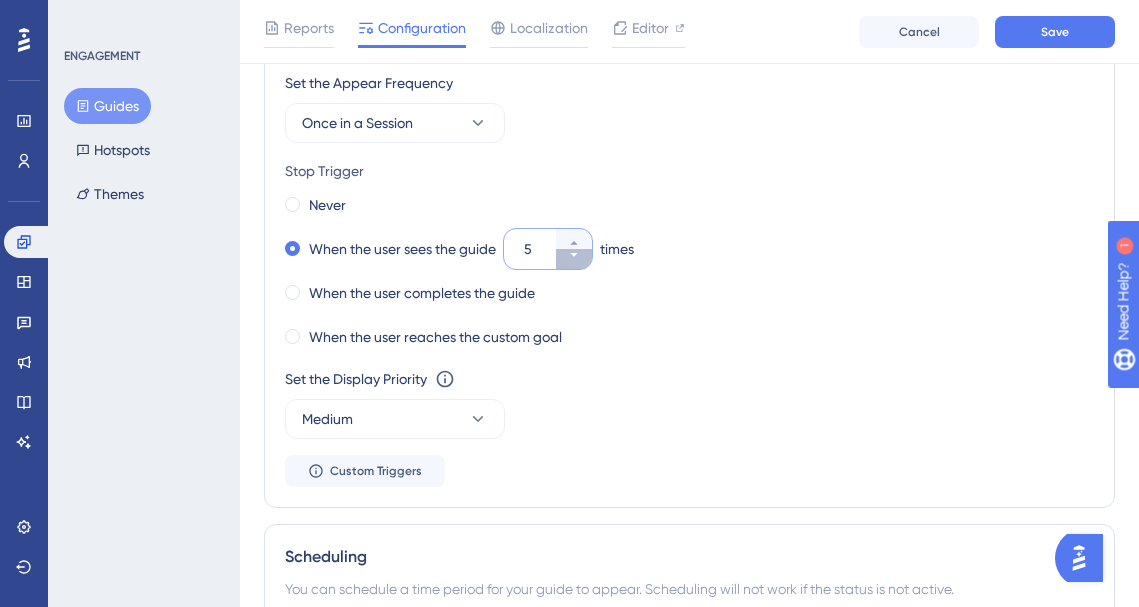 click on "5" at bounding box center (574, 259) 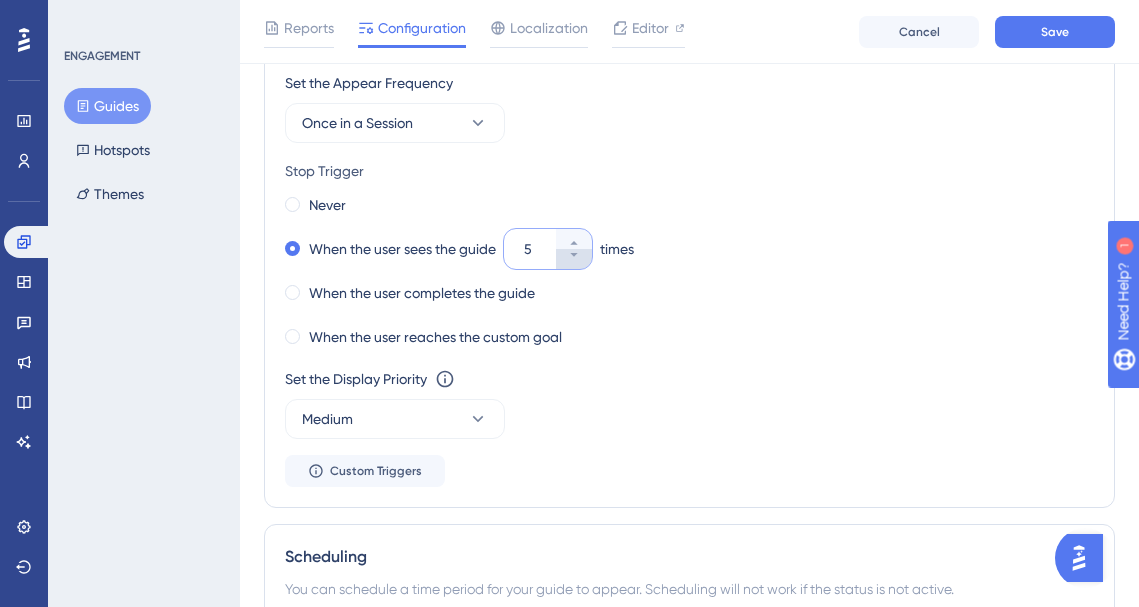 type on "4" 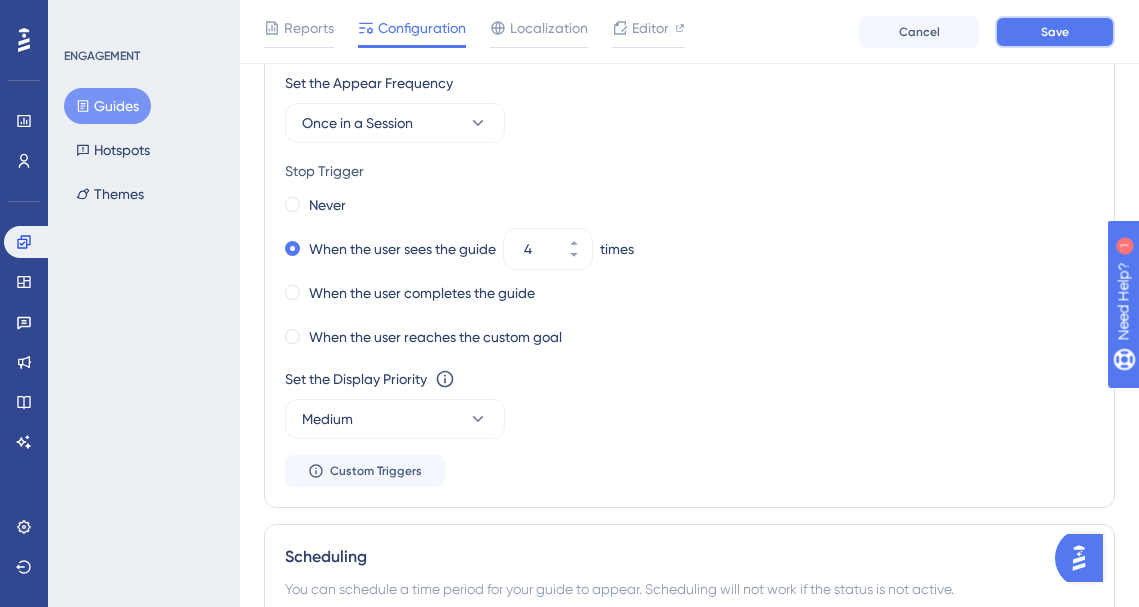 click on "Save" at bounding box center (1055, 32) 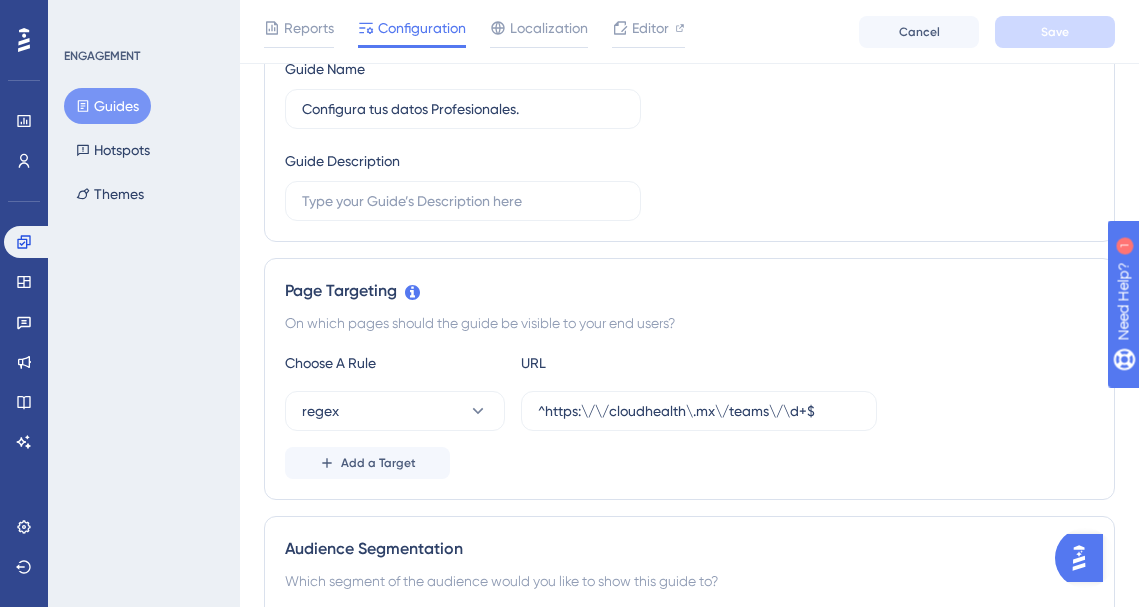 scroll, scrollTop: 0, scrollLeft: 0, axis: both 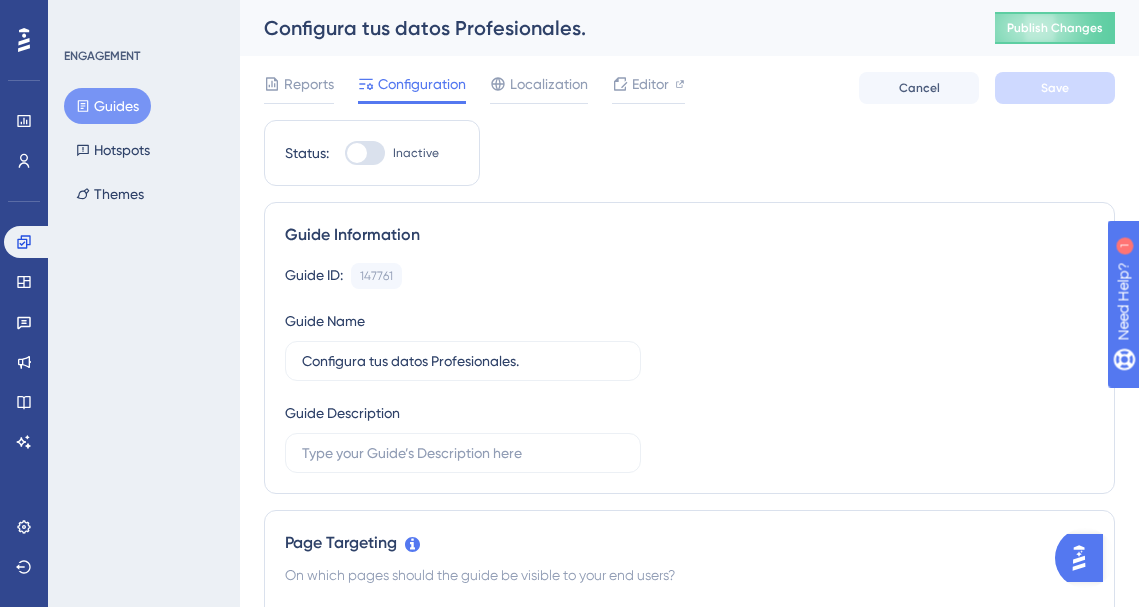 click on "Guides" at bounding box center (107, 106) 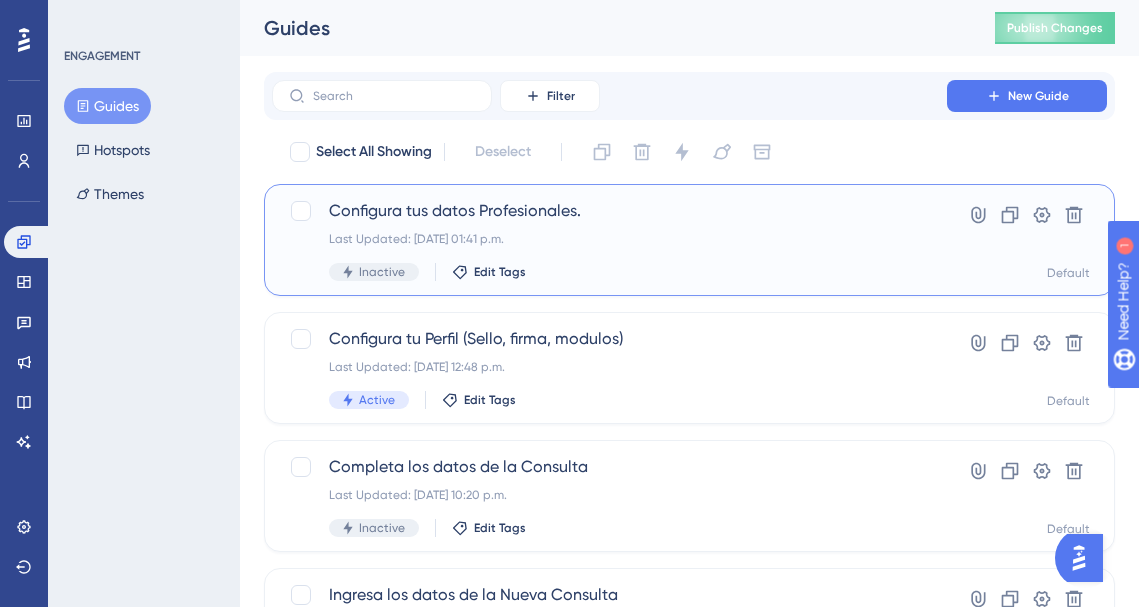 click on "Configura tus datos Profesionales. Last Updated: 11 jul 2025 01:41 p.m. Inactive Edit Tags" at bounding box center (609, 240) 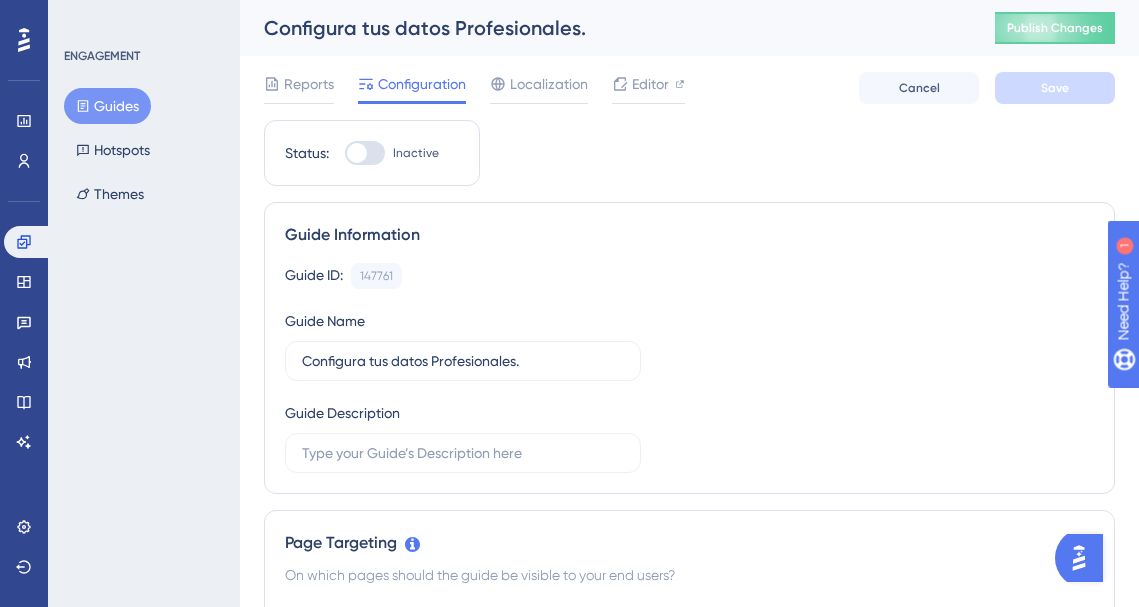 click on "Status: Inactive" at bounding box center [372, 153] 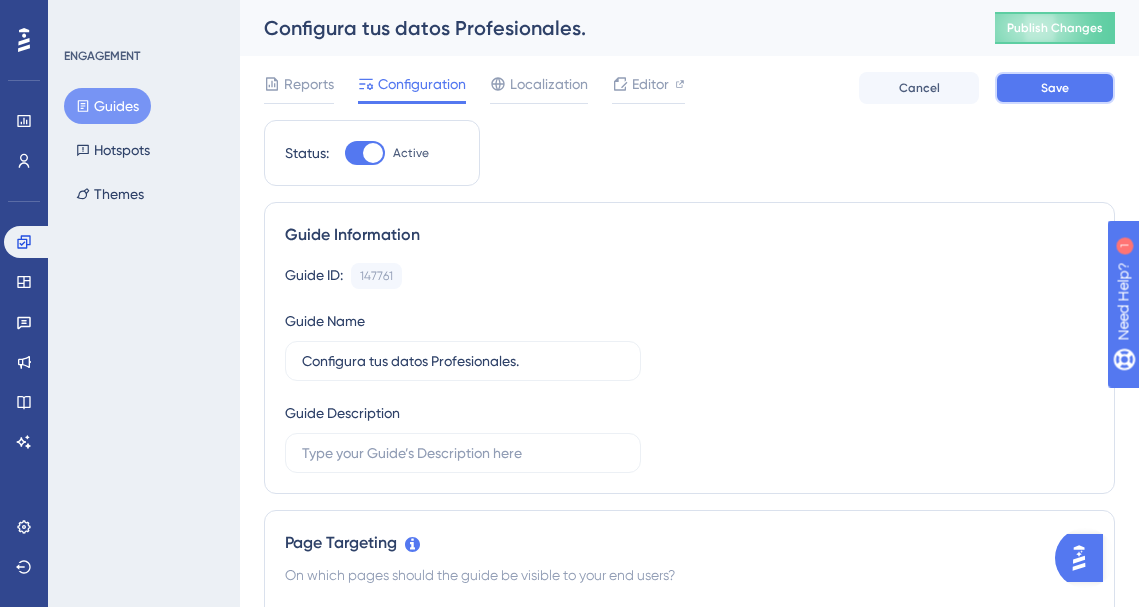 click on "Save" at bounding box center [1055, 88] 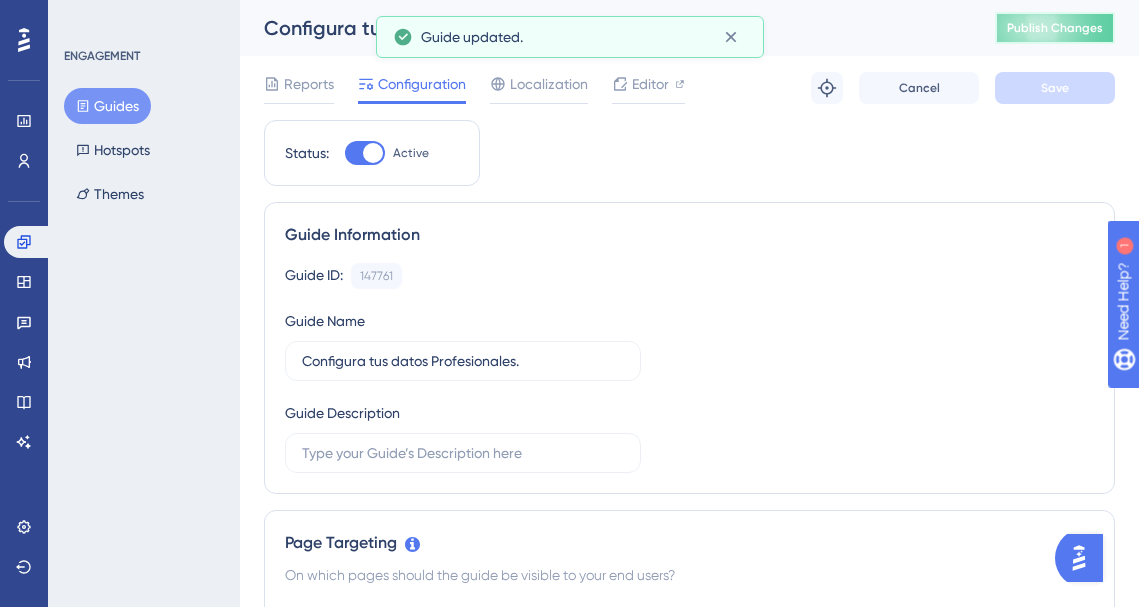 click on "Publish Changes" at bounding box center [1055, 28] 